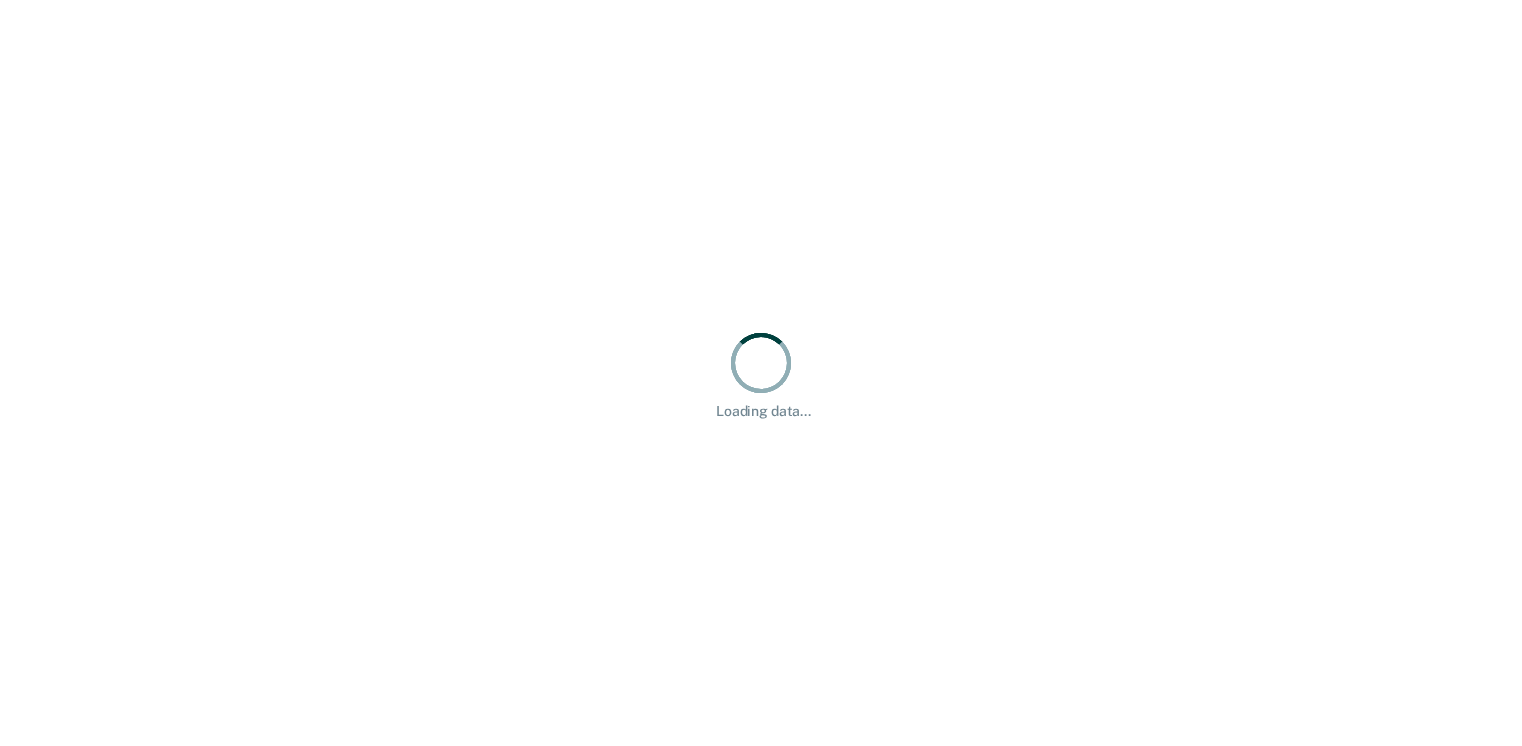 scroll, scrollTop: 0, scrollLeft: 0, axis: both 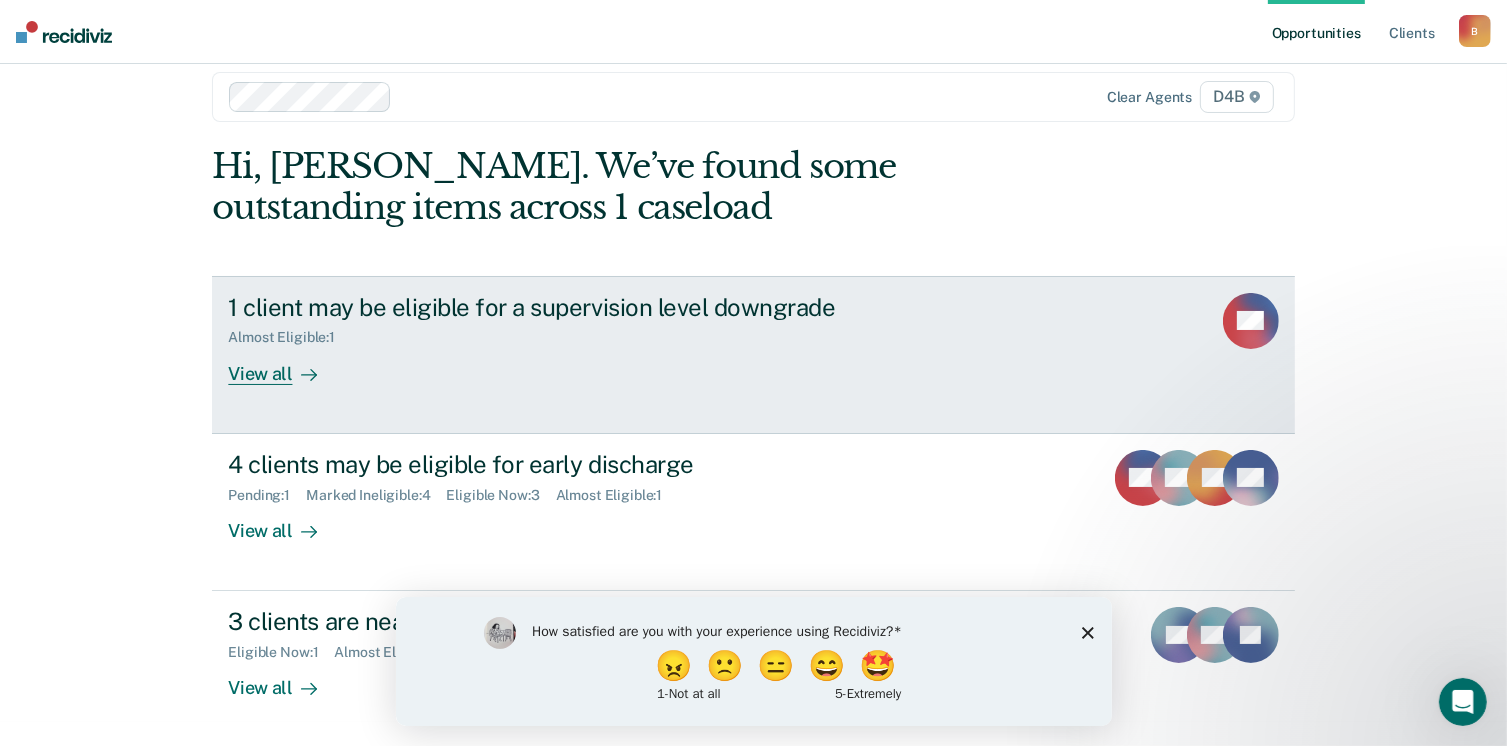 click on "View all" at bounding box center (284, 365) 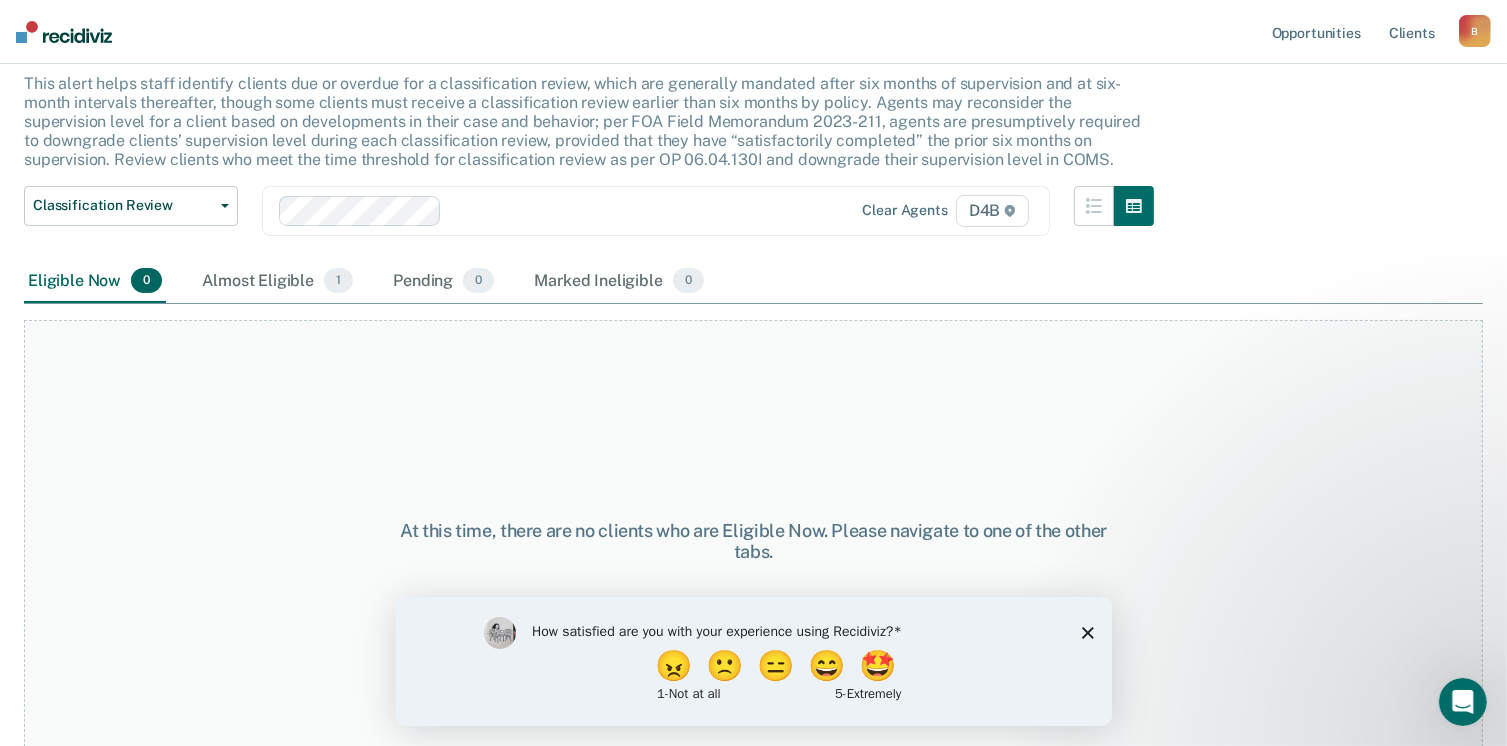 scroll, scrollTop: 135, scrollLeft: 0, axis: vertical 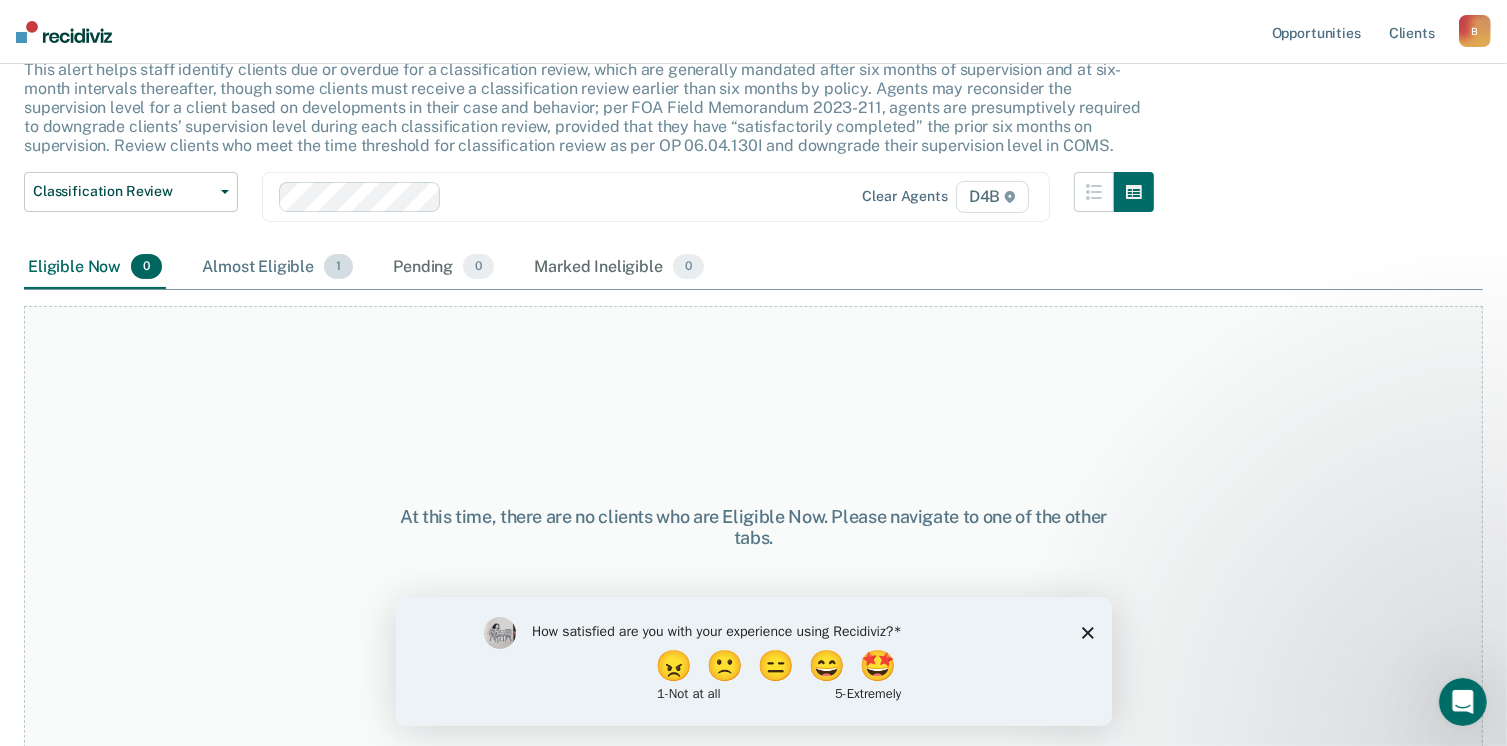 click on "Almost Eligible 1" at bounding box center [277, 268] 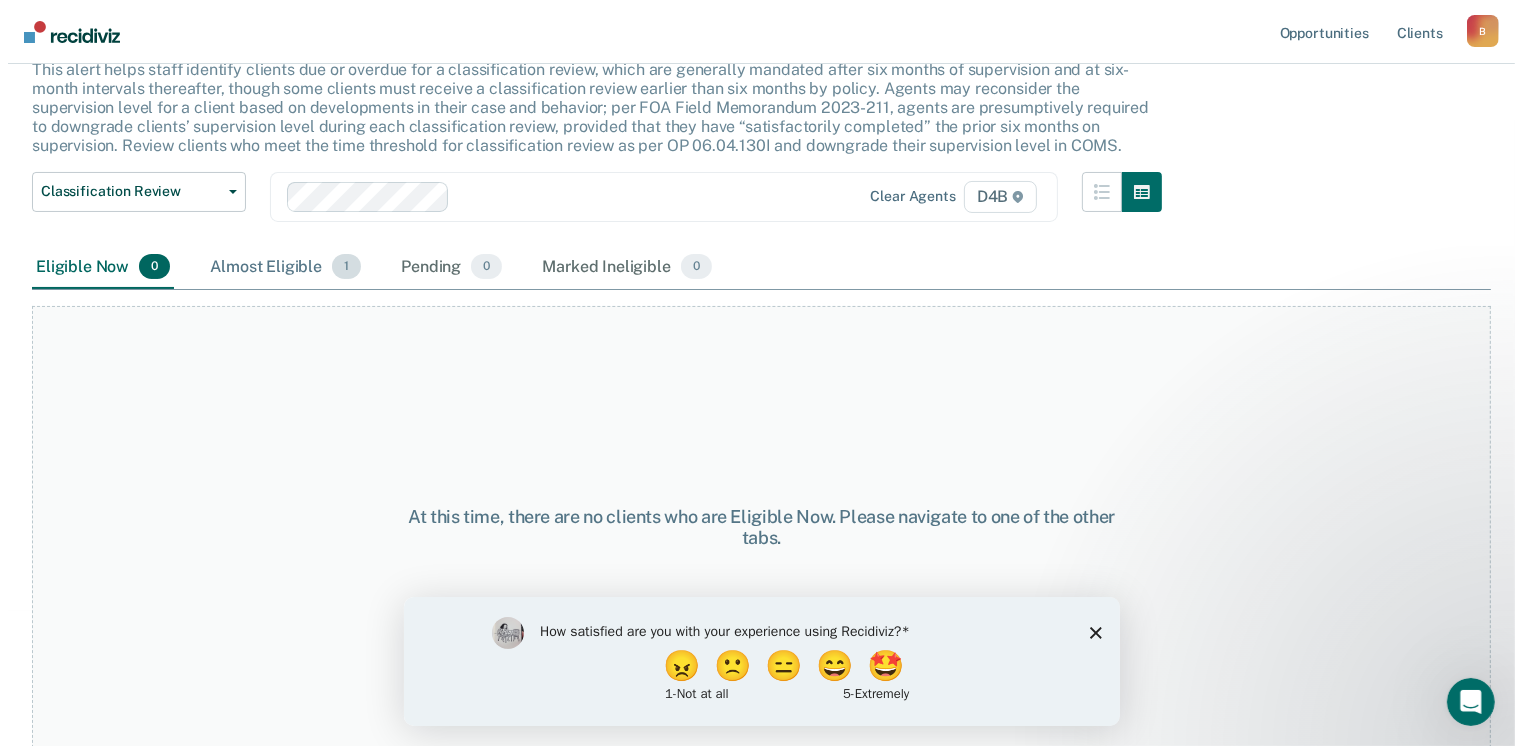 scroll, scrollTop: 0, scrollLeft: 0, axis: both 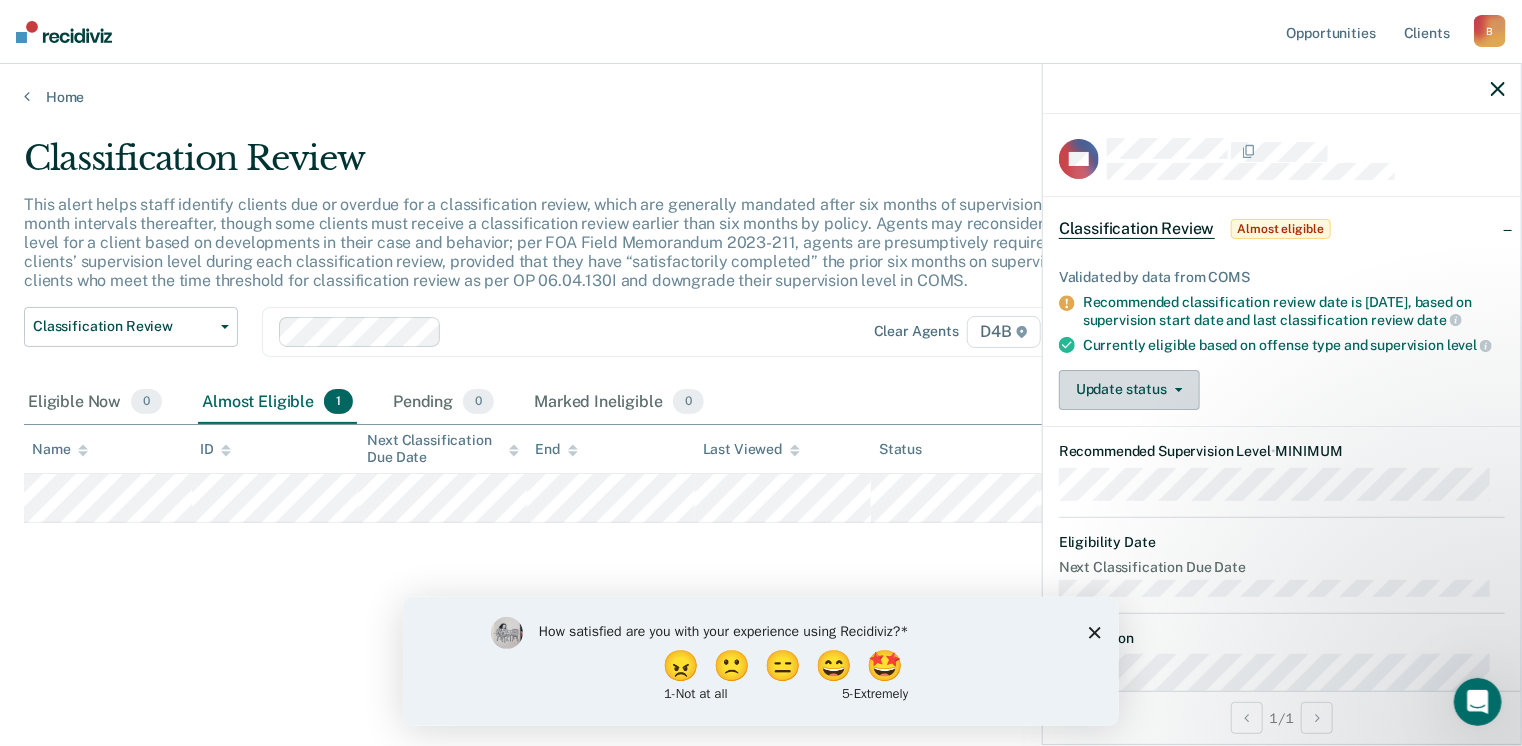 click on "Update status" at bounding box center [1129, 390] 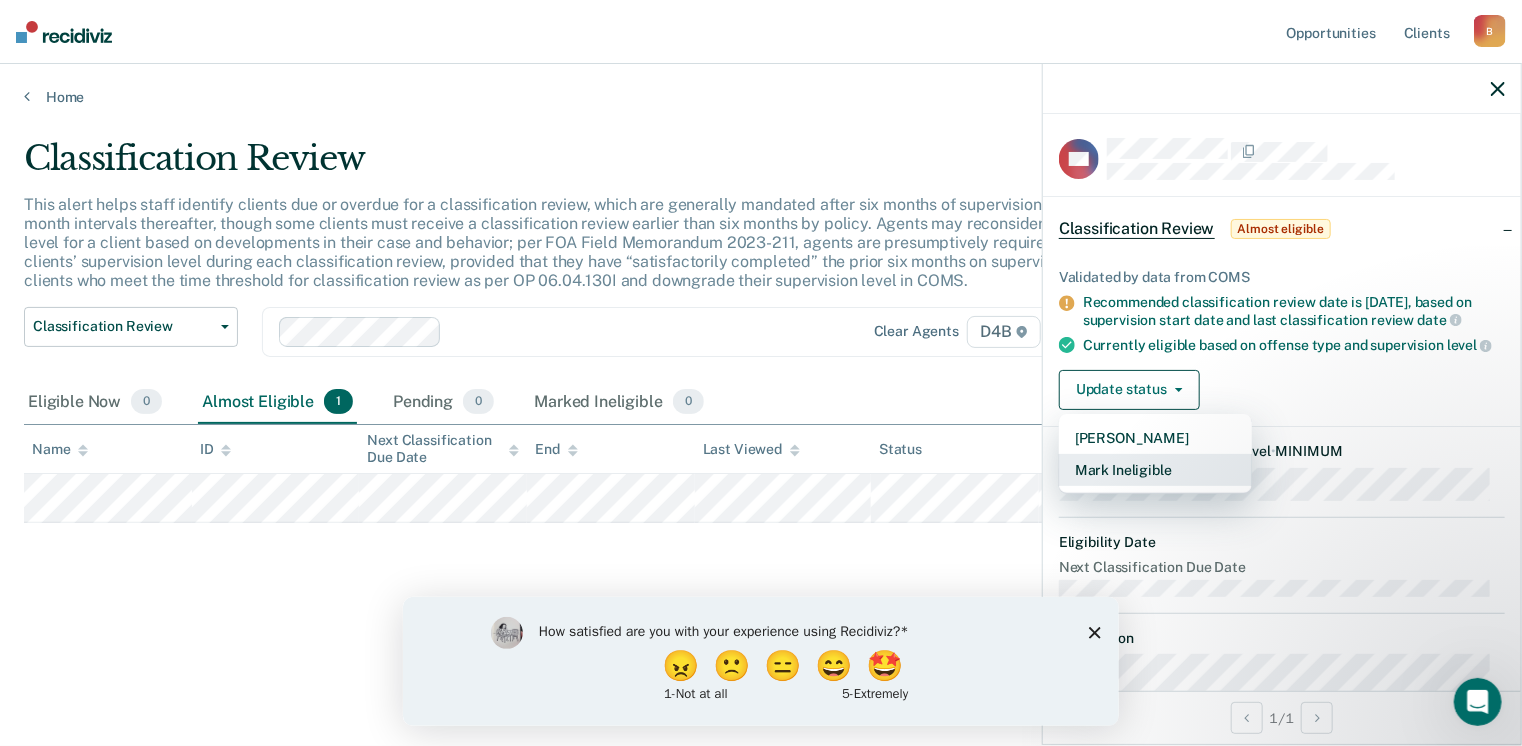 click on "Mark Ineligible" at bounding box center (1155, 470) 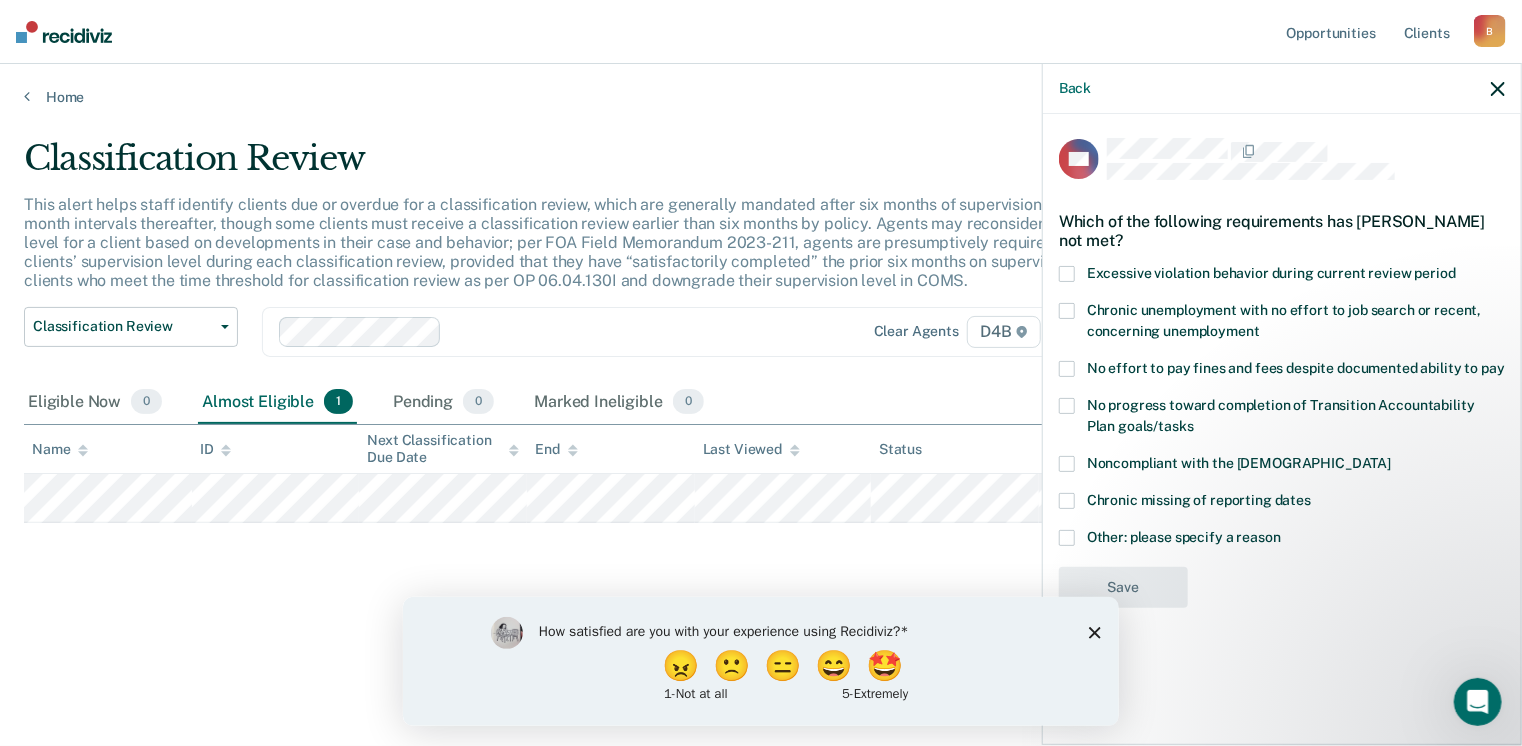 click at bounding box center (1067, 538) 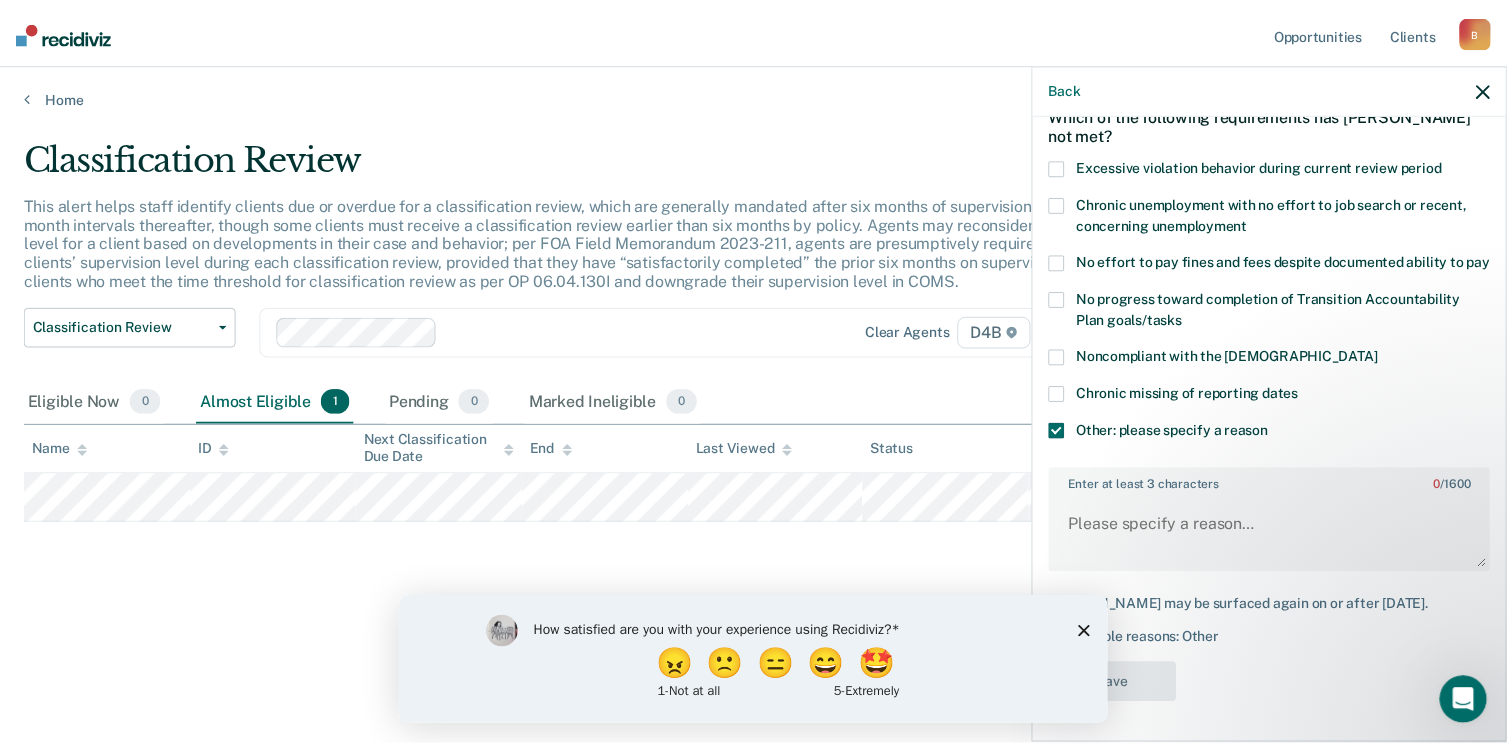 scroll, scrollTop: 123, scrollLeft: 0, axis: vertical 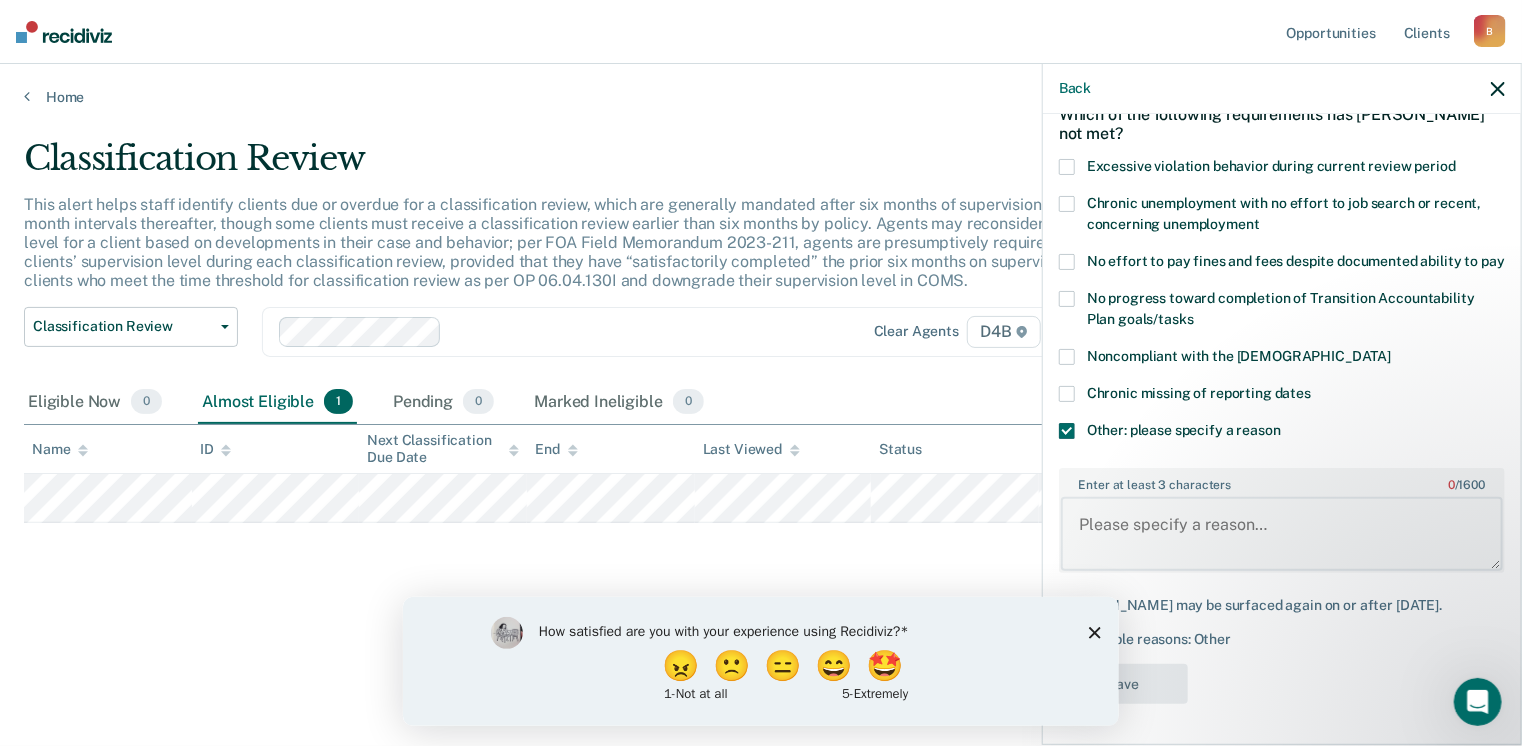 click on "Enter at least 3 characters 0  /  1600" at bounding box center (1282, 534) 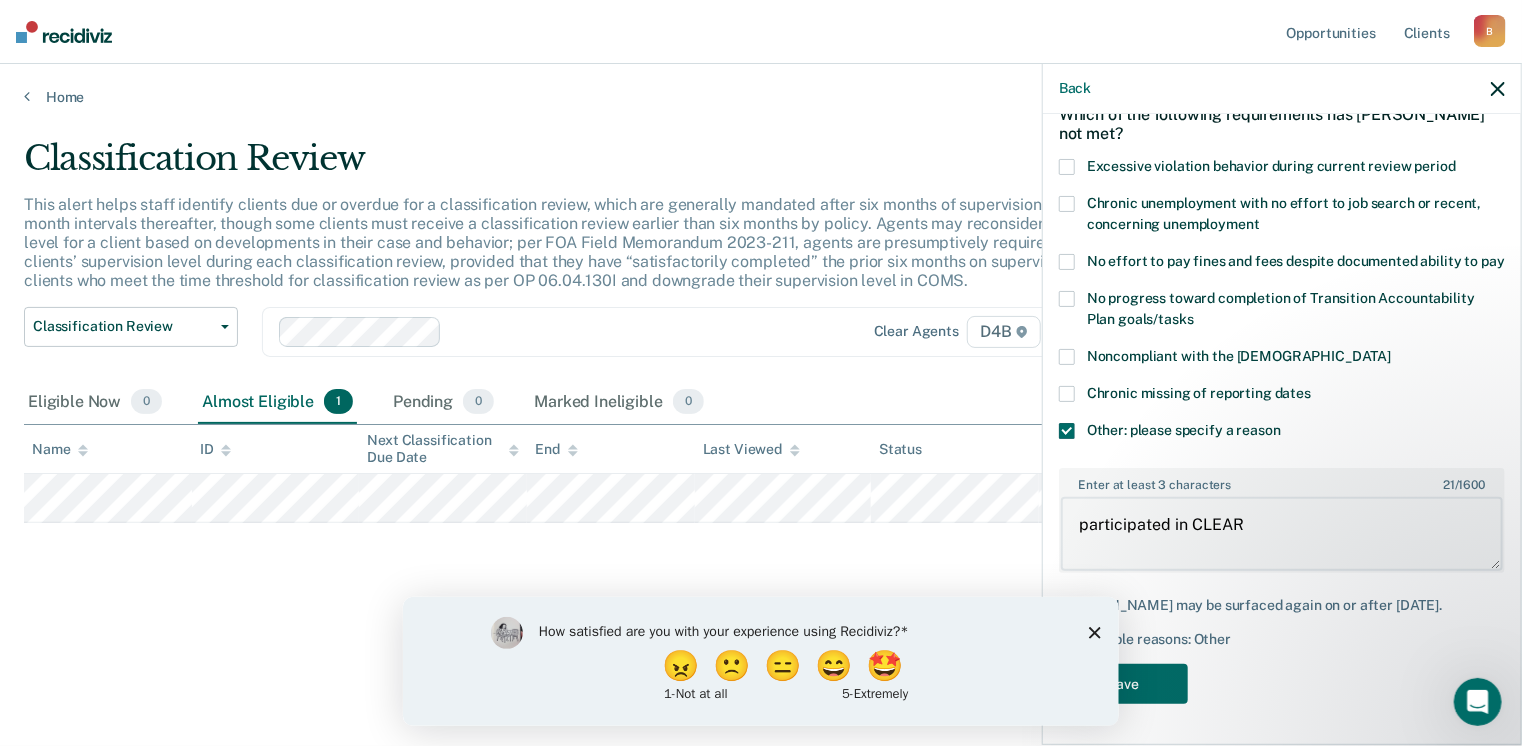 type on "participated in CLEAR" 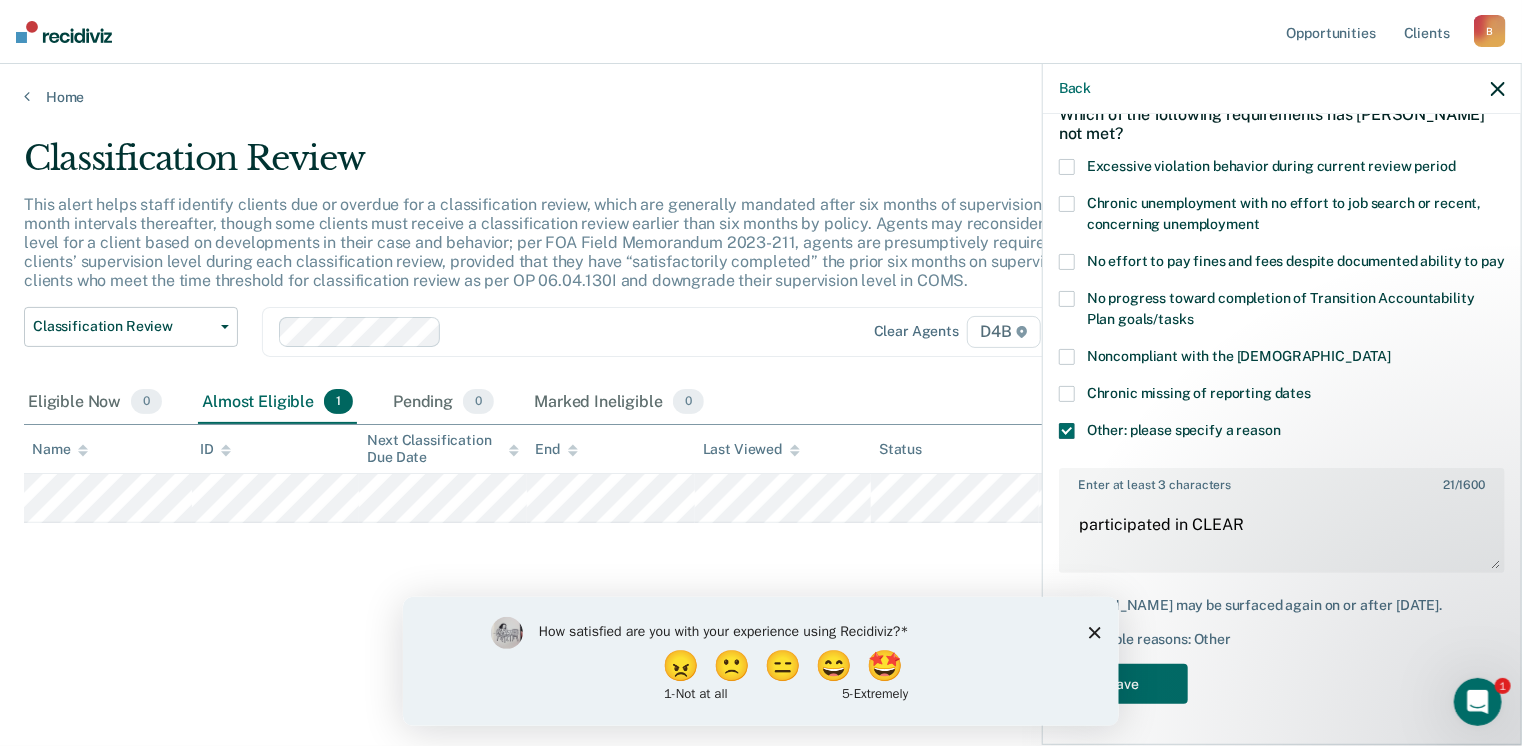 click 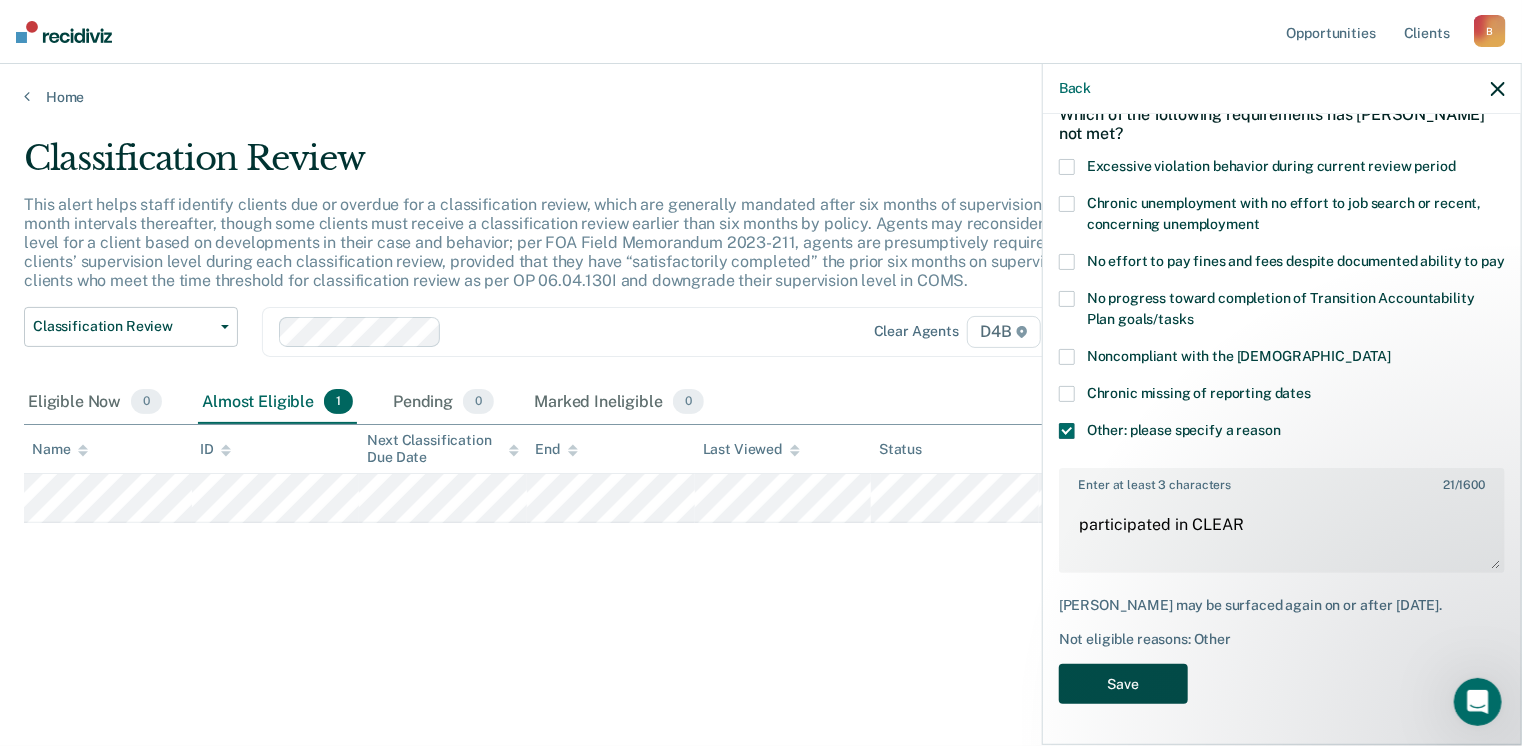click on "Save" at bounding box center [1123, 684] 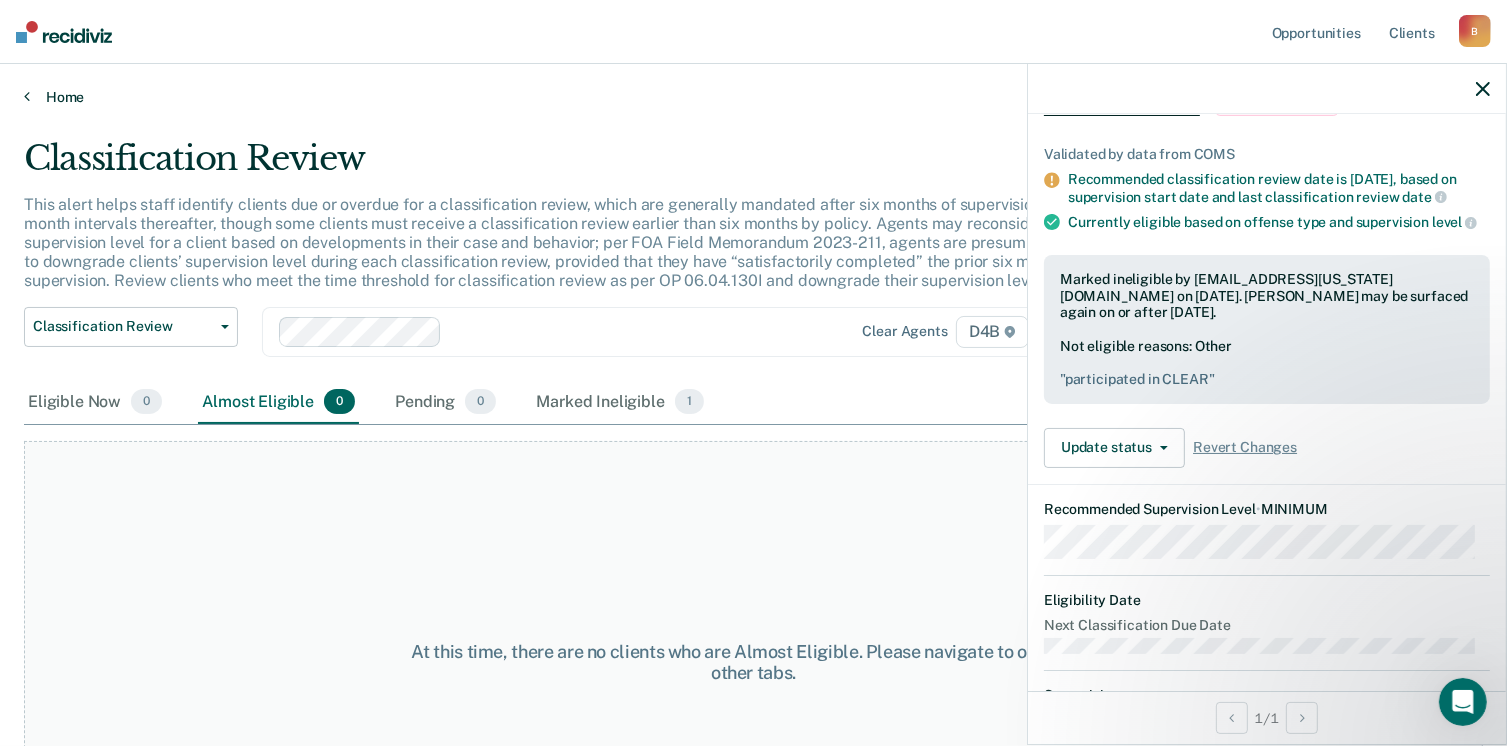 click on "Home" at bounding box center (753, 97) 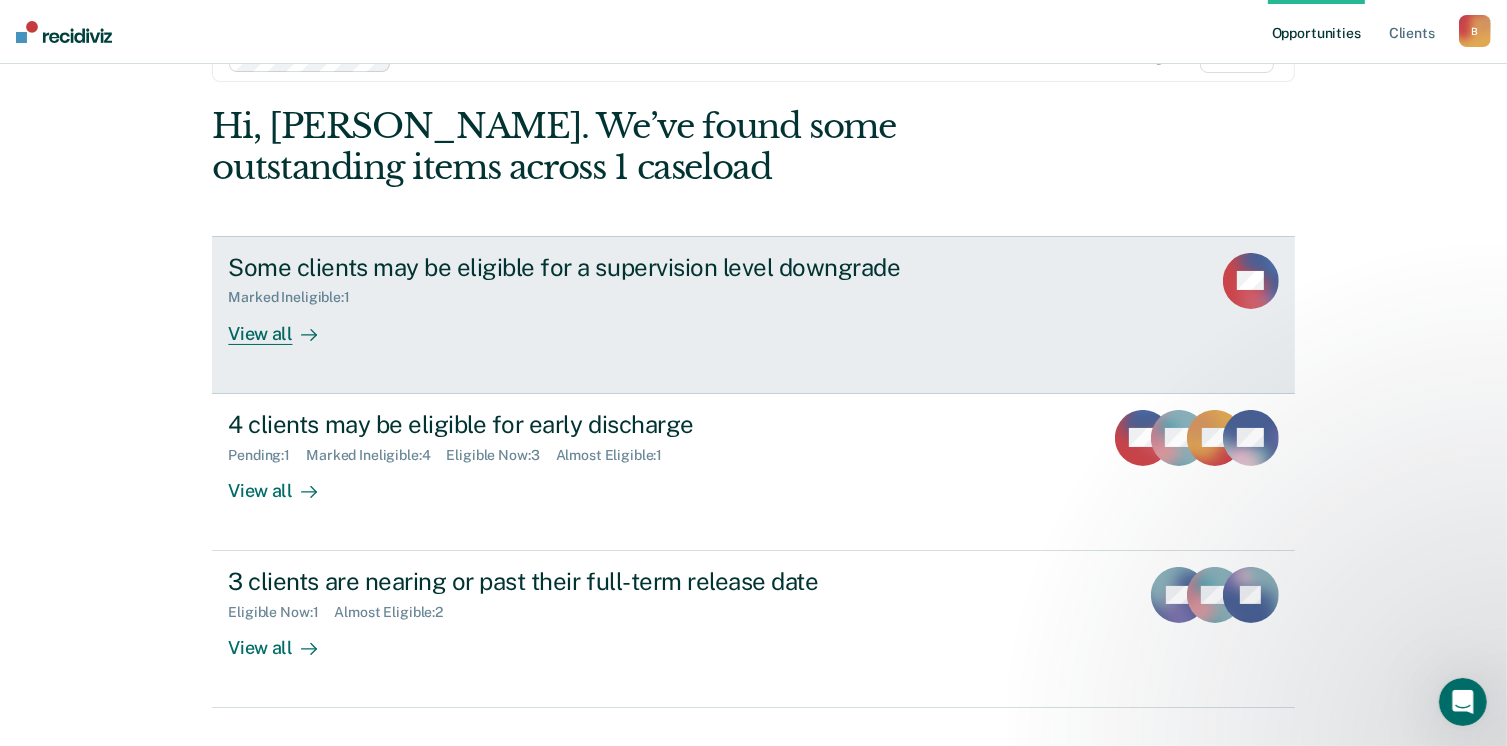 scroll, scrollTop: 104, scrollLeft: 0, axis: vertical 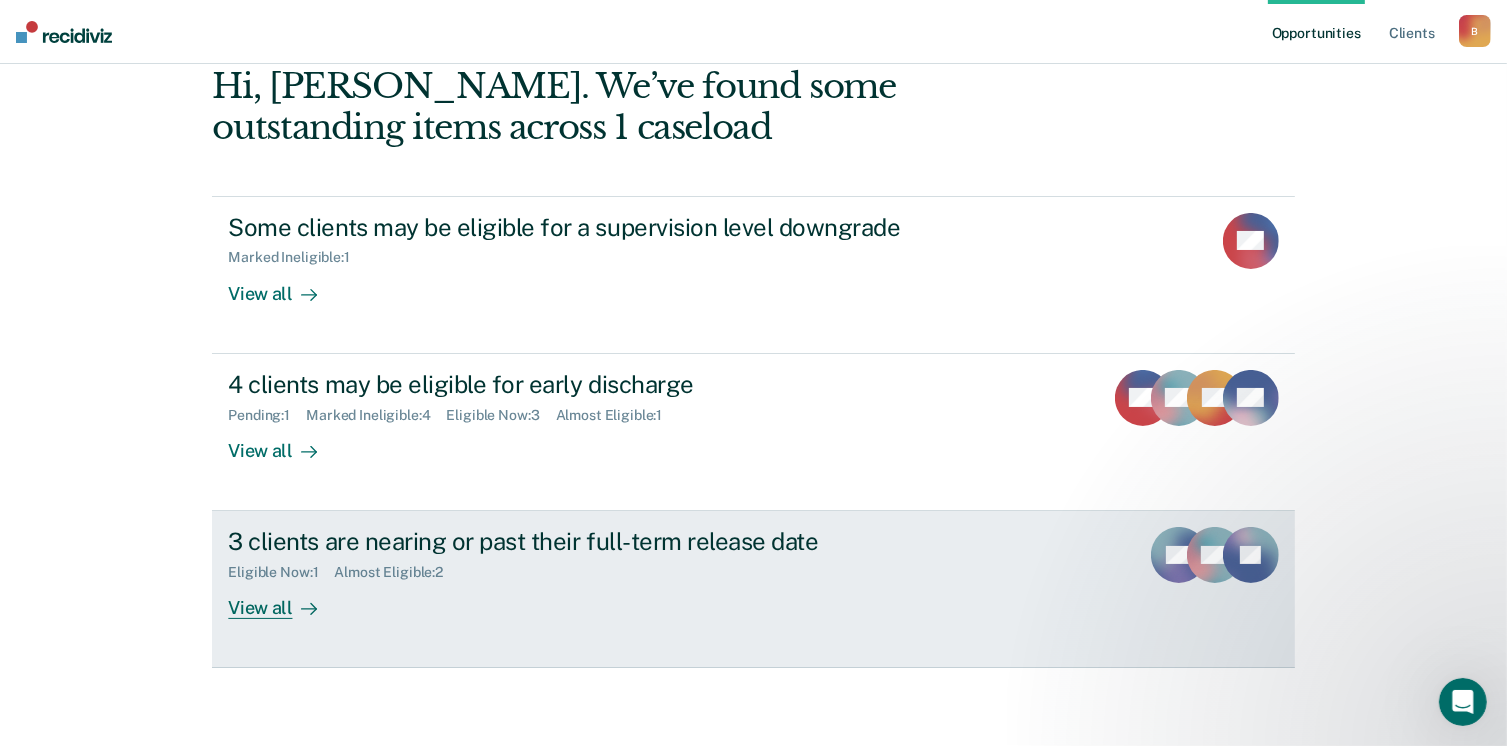 click on "View all" at bounding box center (284, 600) 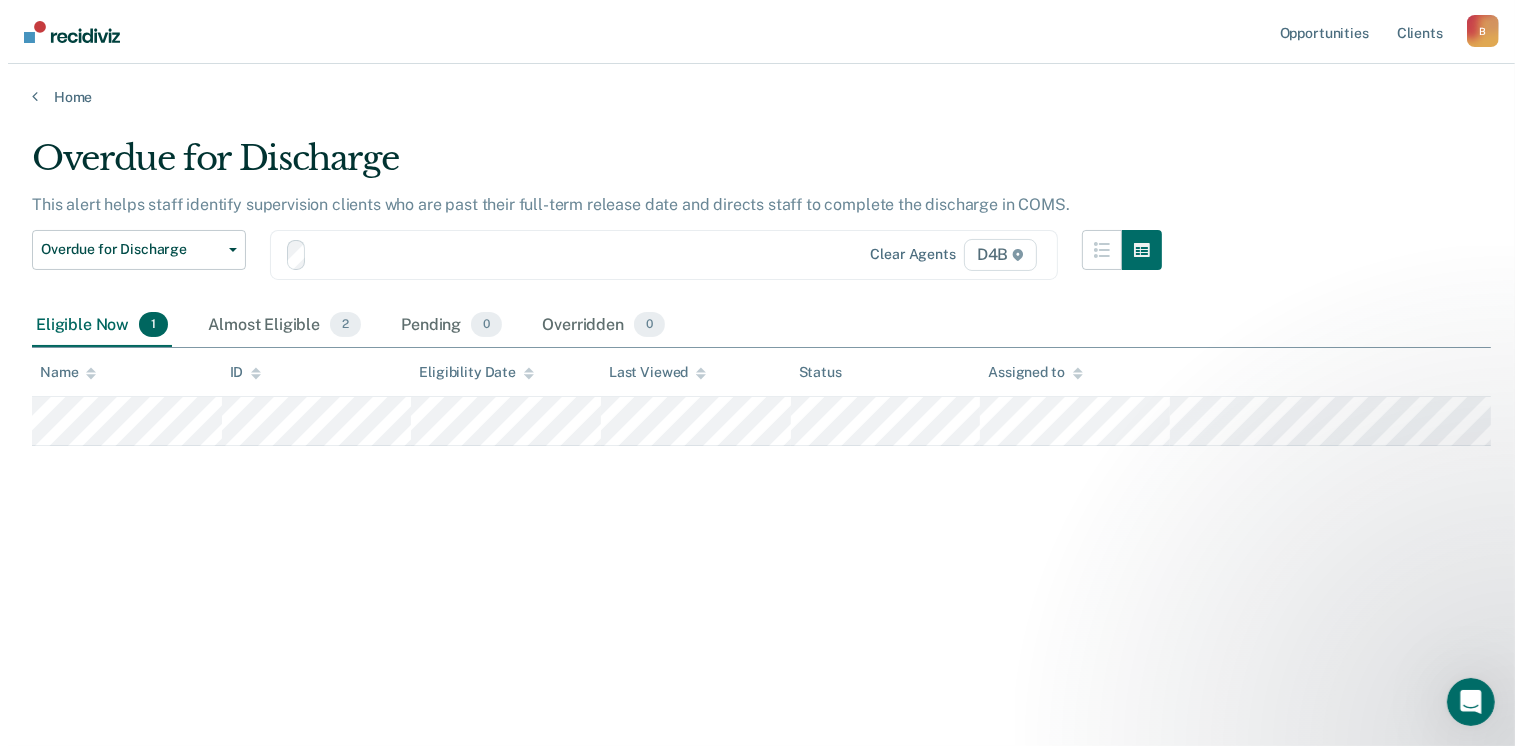 scroll, scrollTop: 0, scrollLeft: 0, axis: both 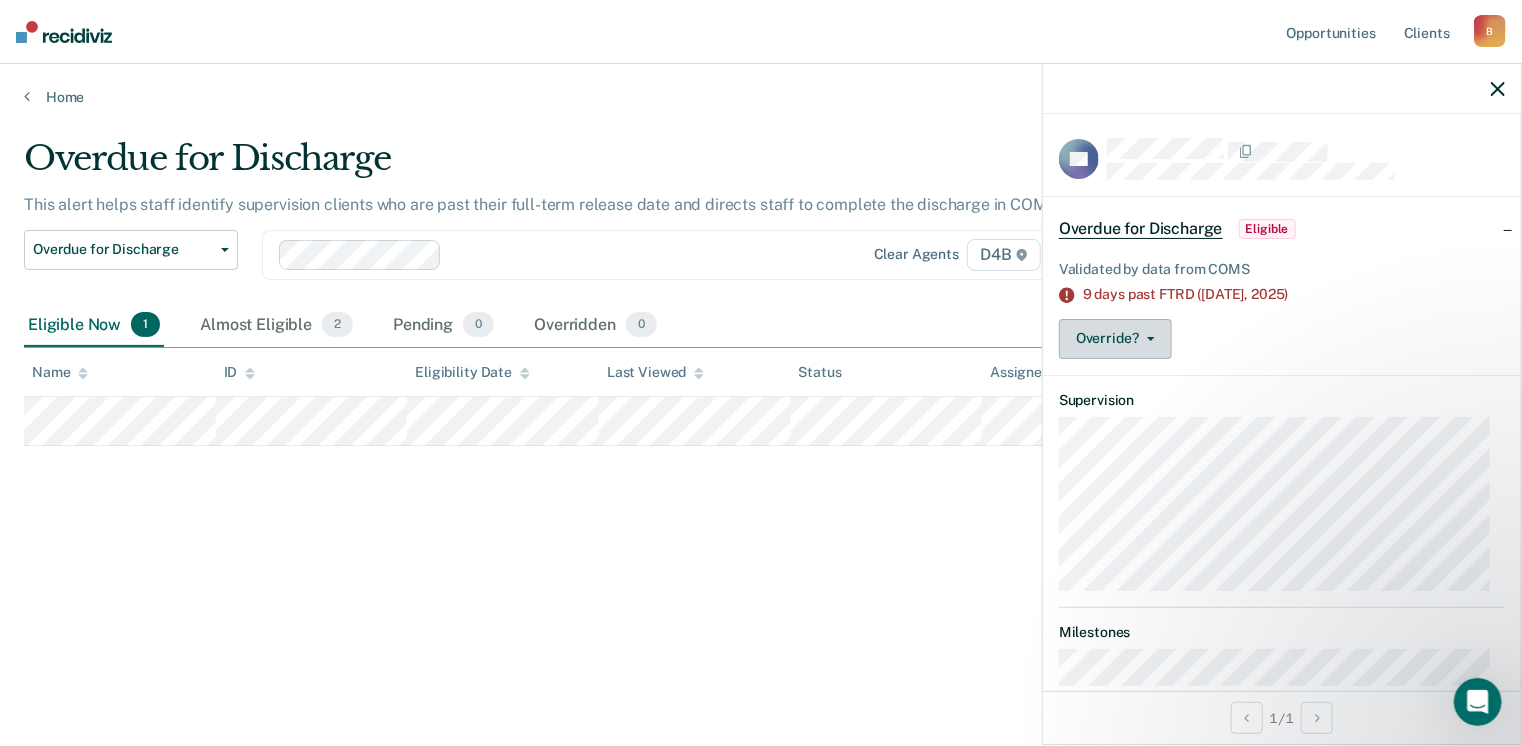 click on "Override?" at bounding box center [1115, 339] 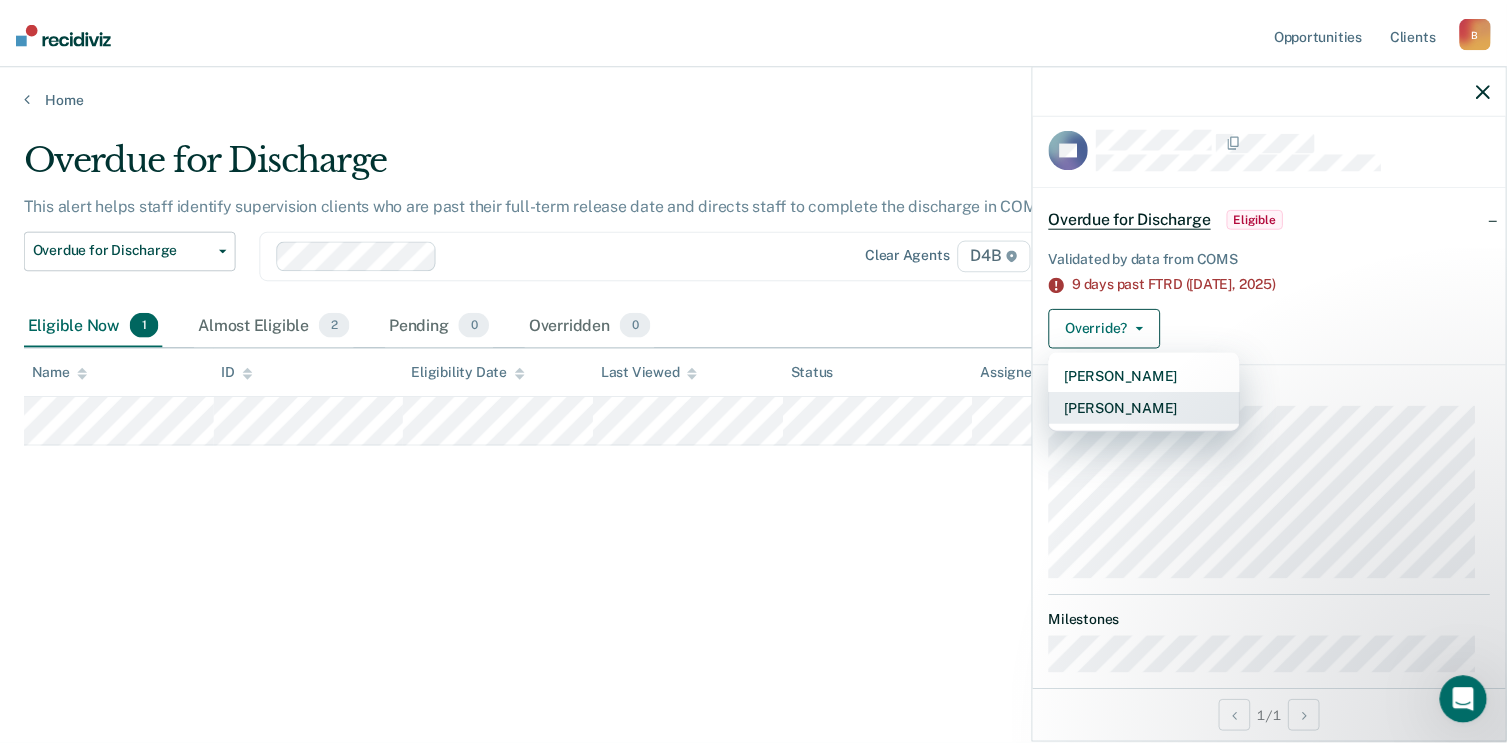 scroll, scrollTop: 0, scrollLeft: 0, axis: both 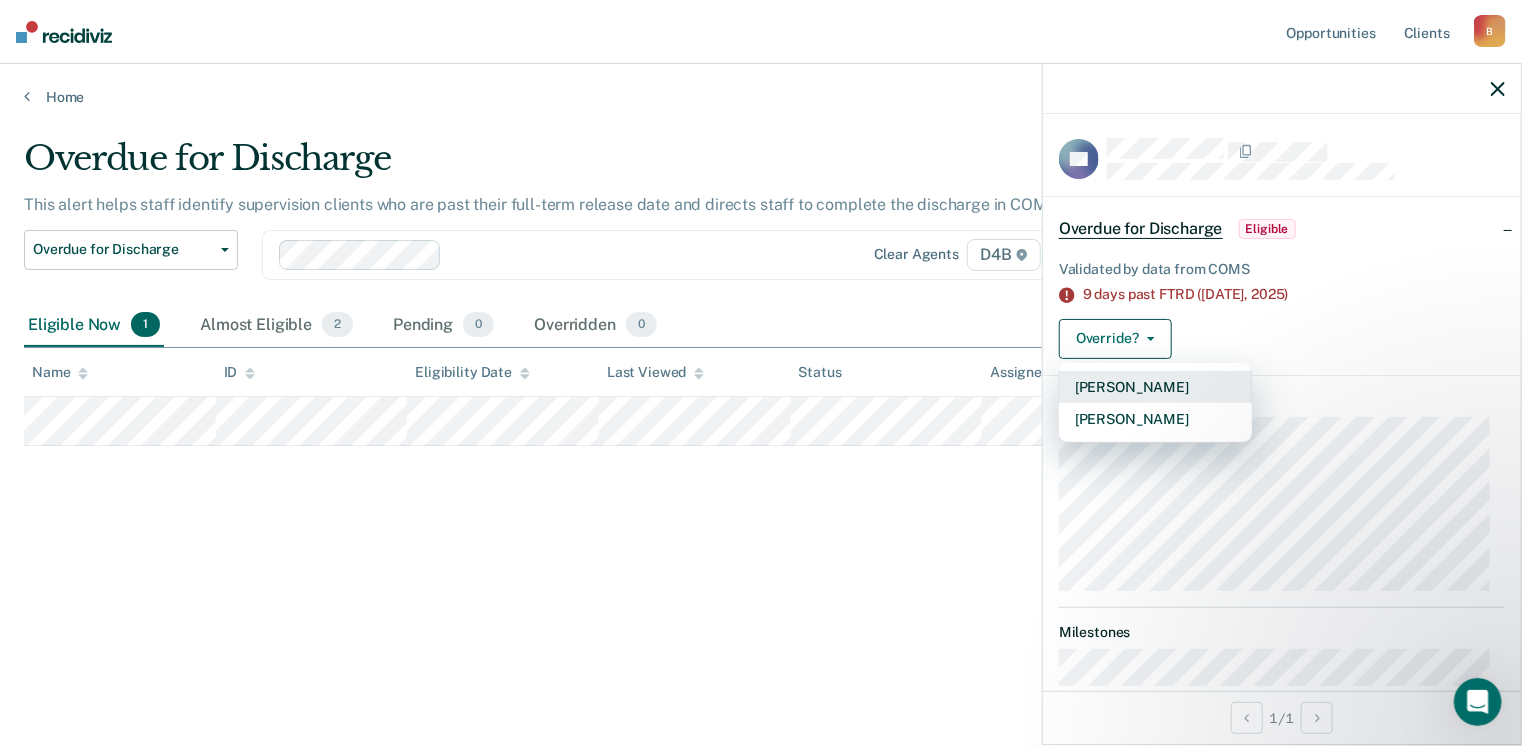 click on "[PERSON_NAME]" at bounding box center [1155, 387] 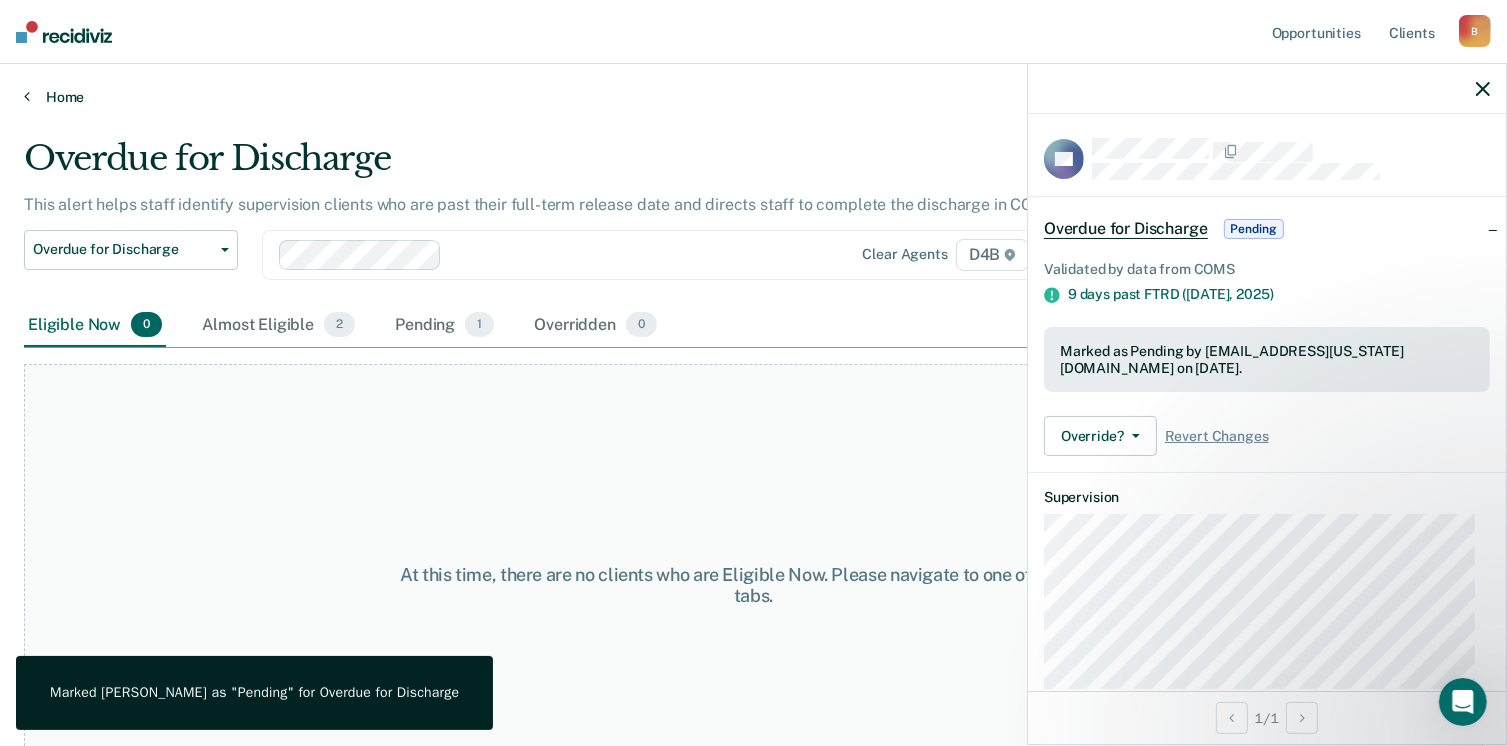 click on "Home" at bounding box center [753, 97] 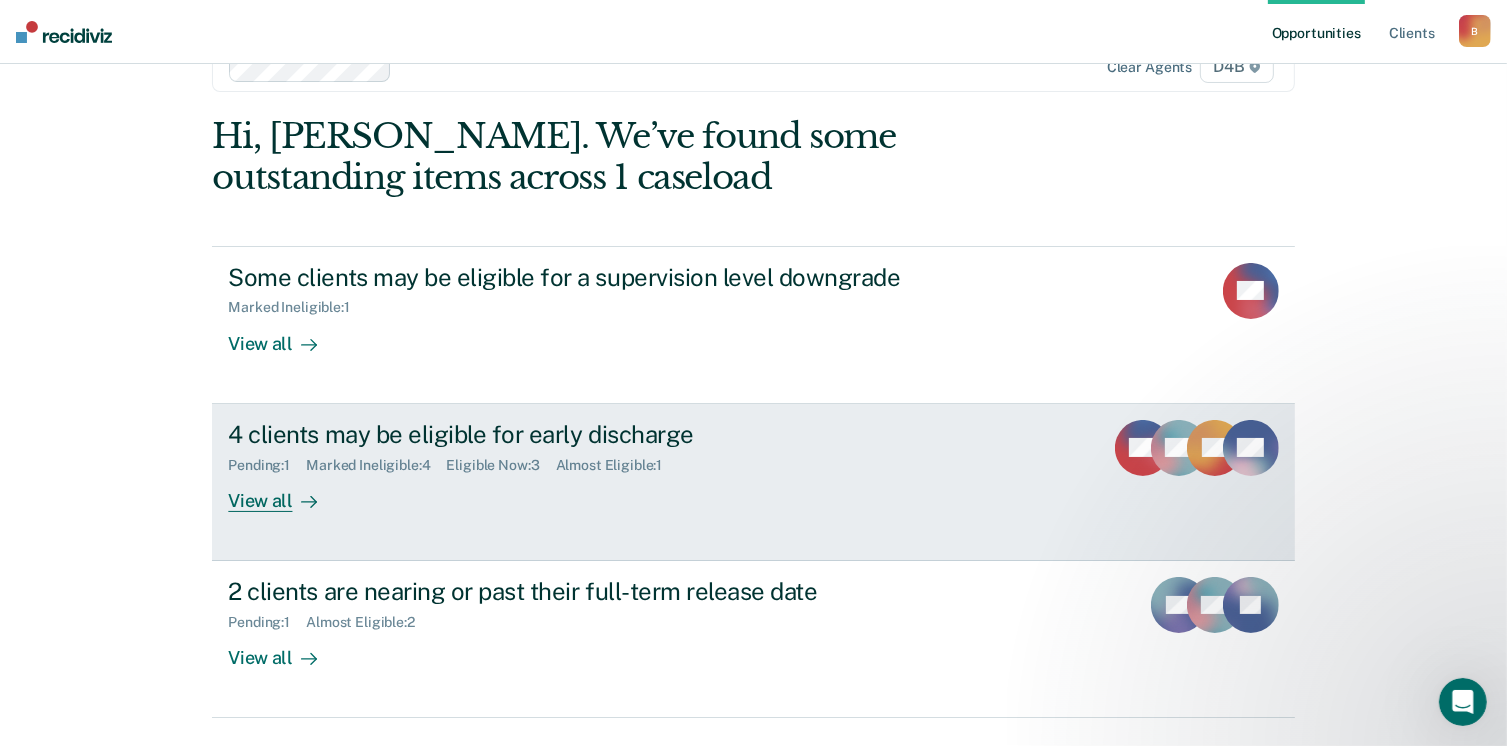 scroll, scrollTop: 104, scrollLeft: 0, axis: vertical 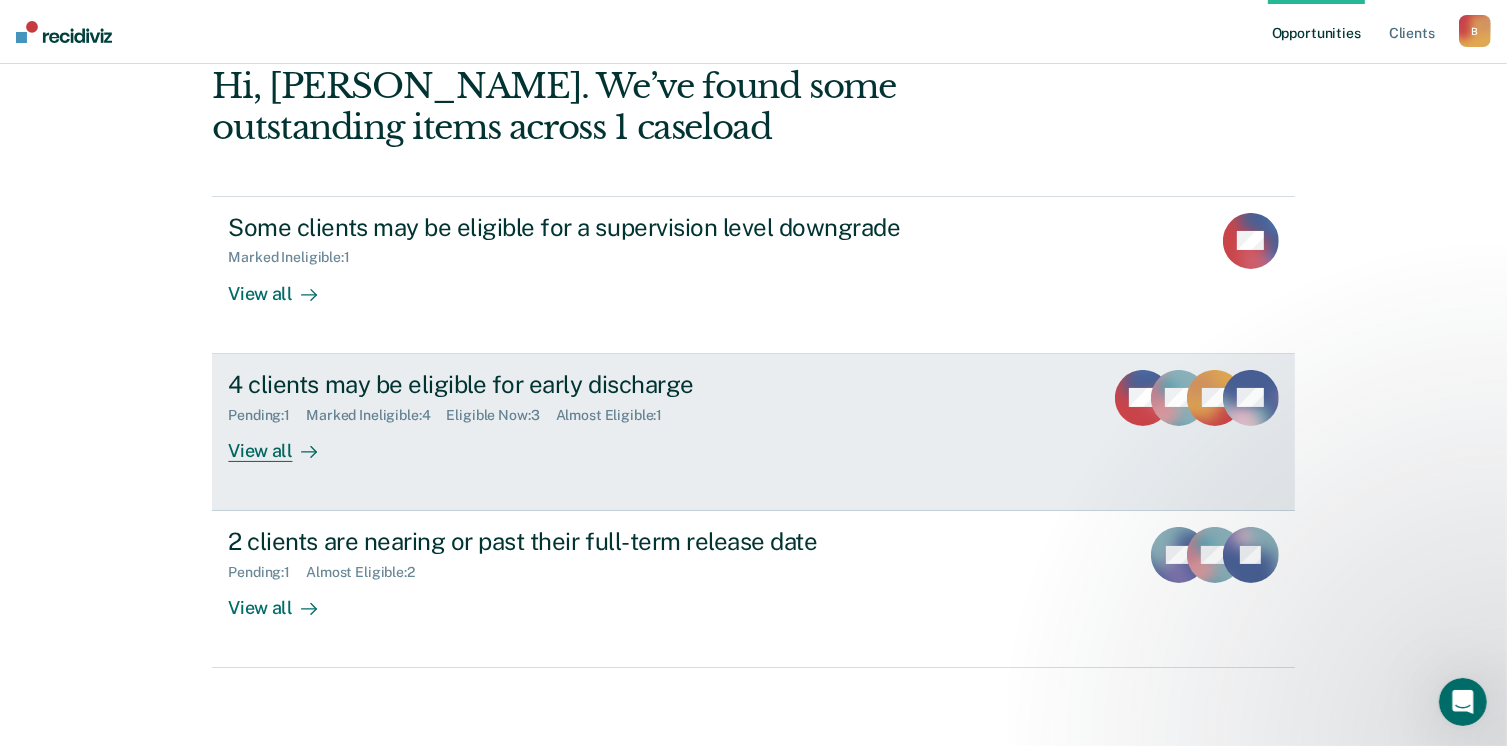 click on "View all" at bounding box center [284, 442] 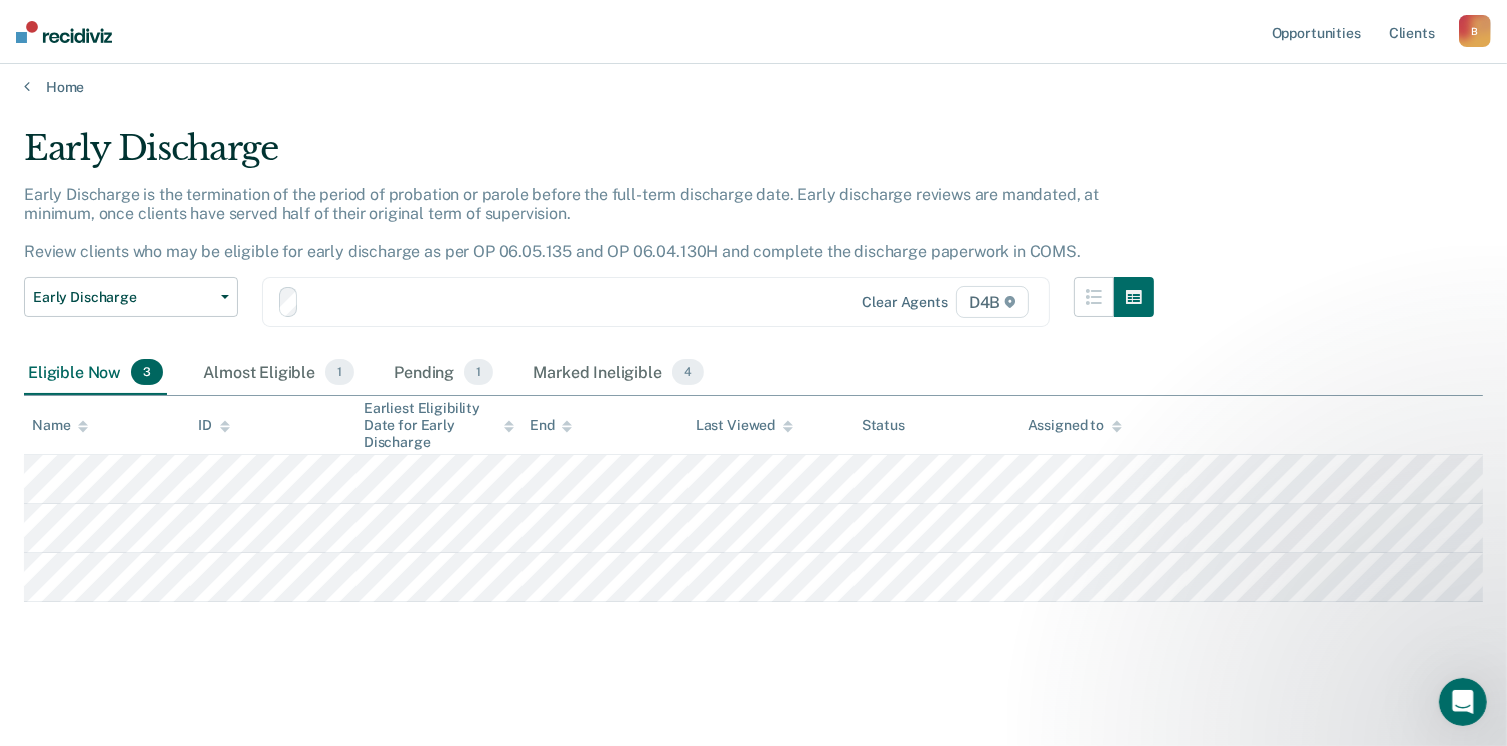 scroll, scrollTop: 0, scrollLeft: 0, axis: both 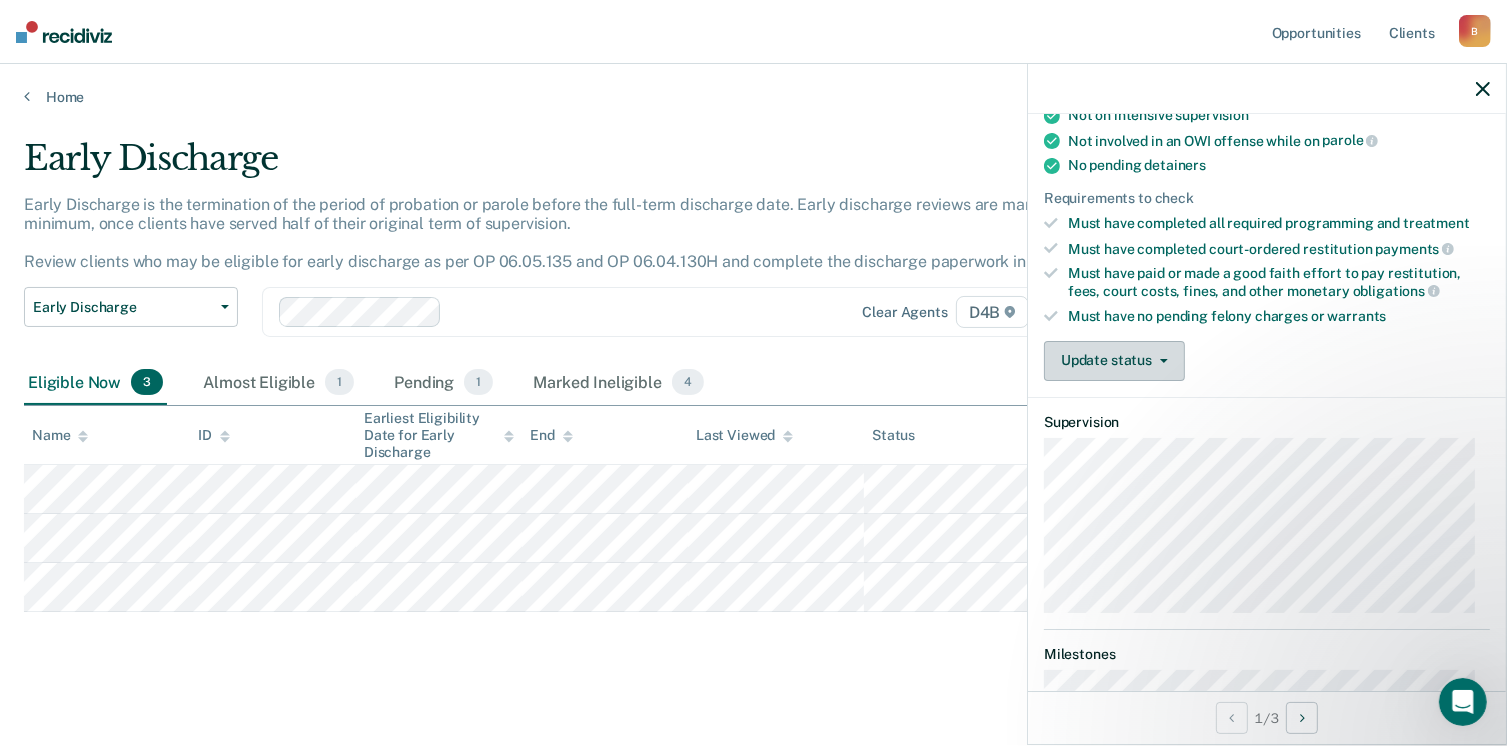 click 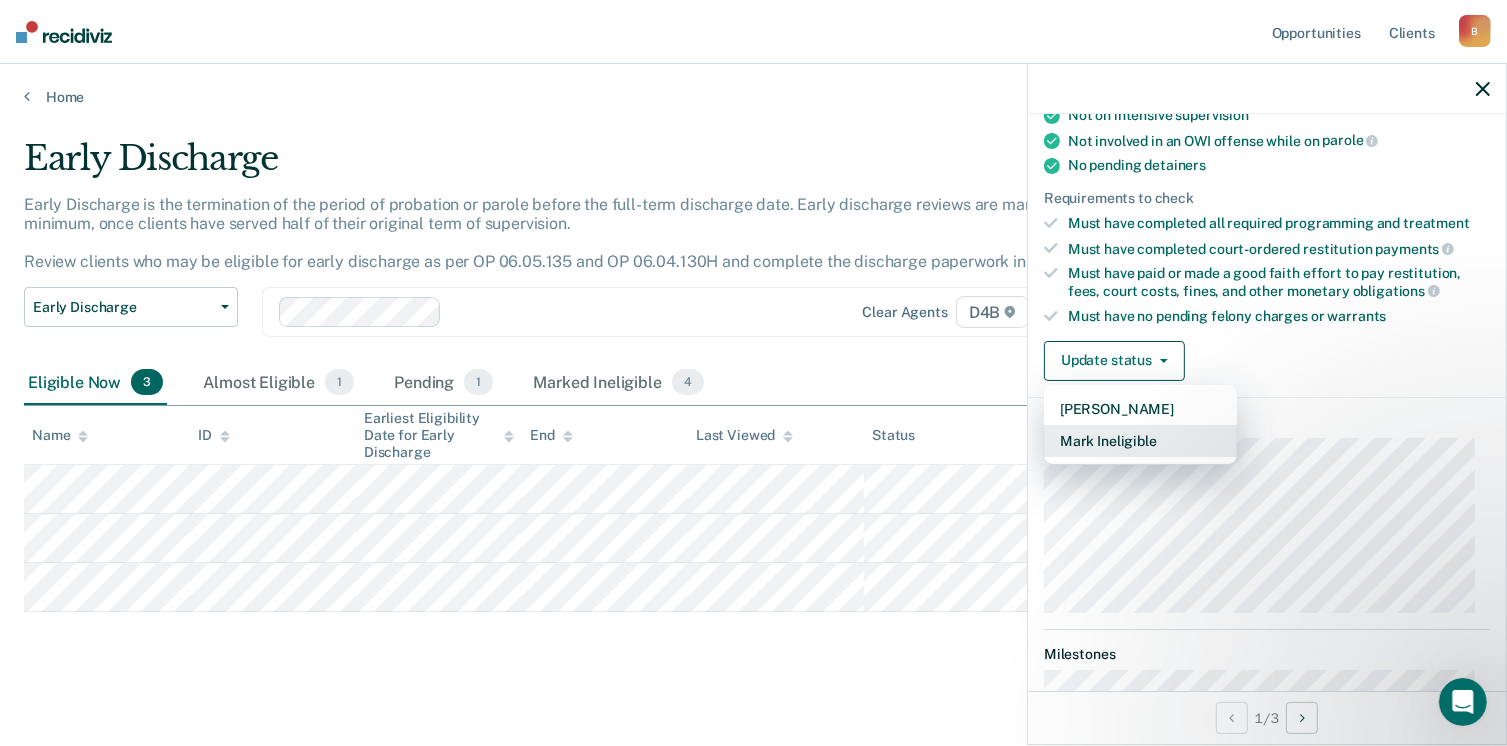 click on "Mark Ineligible" at bounding box center (1140, 441) 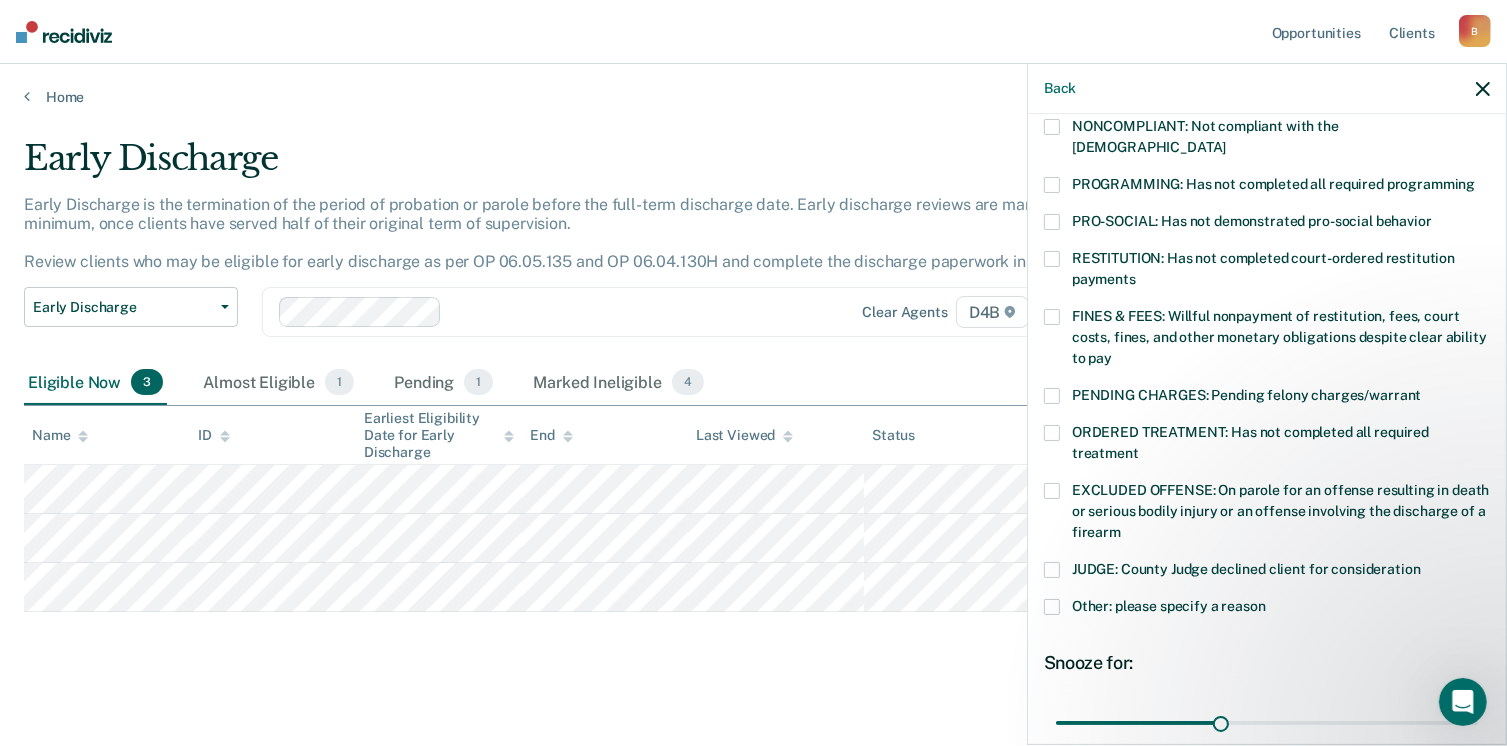 click at bounding box center [1052, 607] 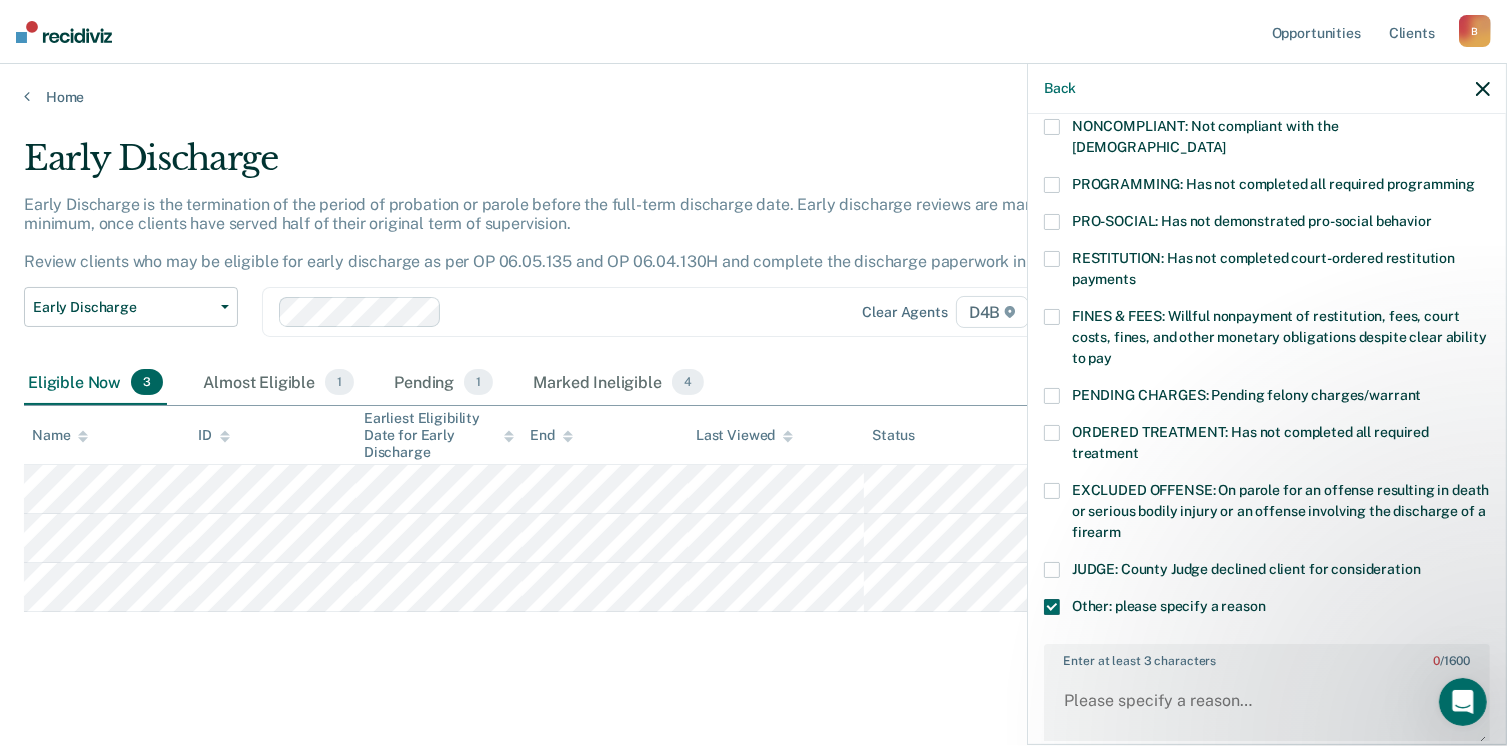 scroll, scrollTop: 600, scrollLeft: 0, axis: vertical 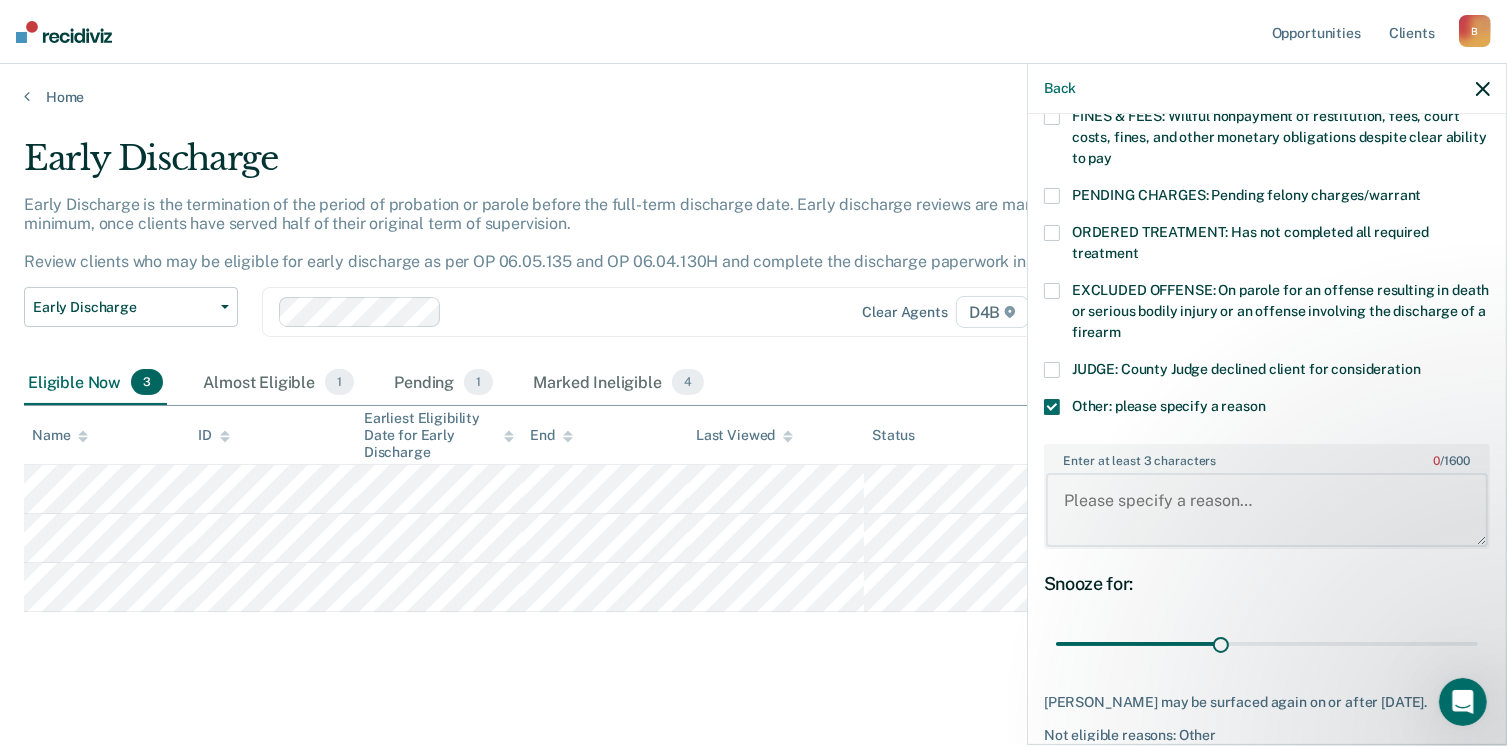 click on "Enter at least 3 characters 0  /  1600" at bounding box center [1267, 510] 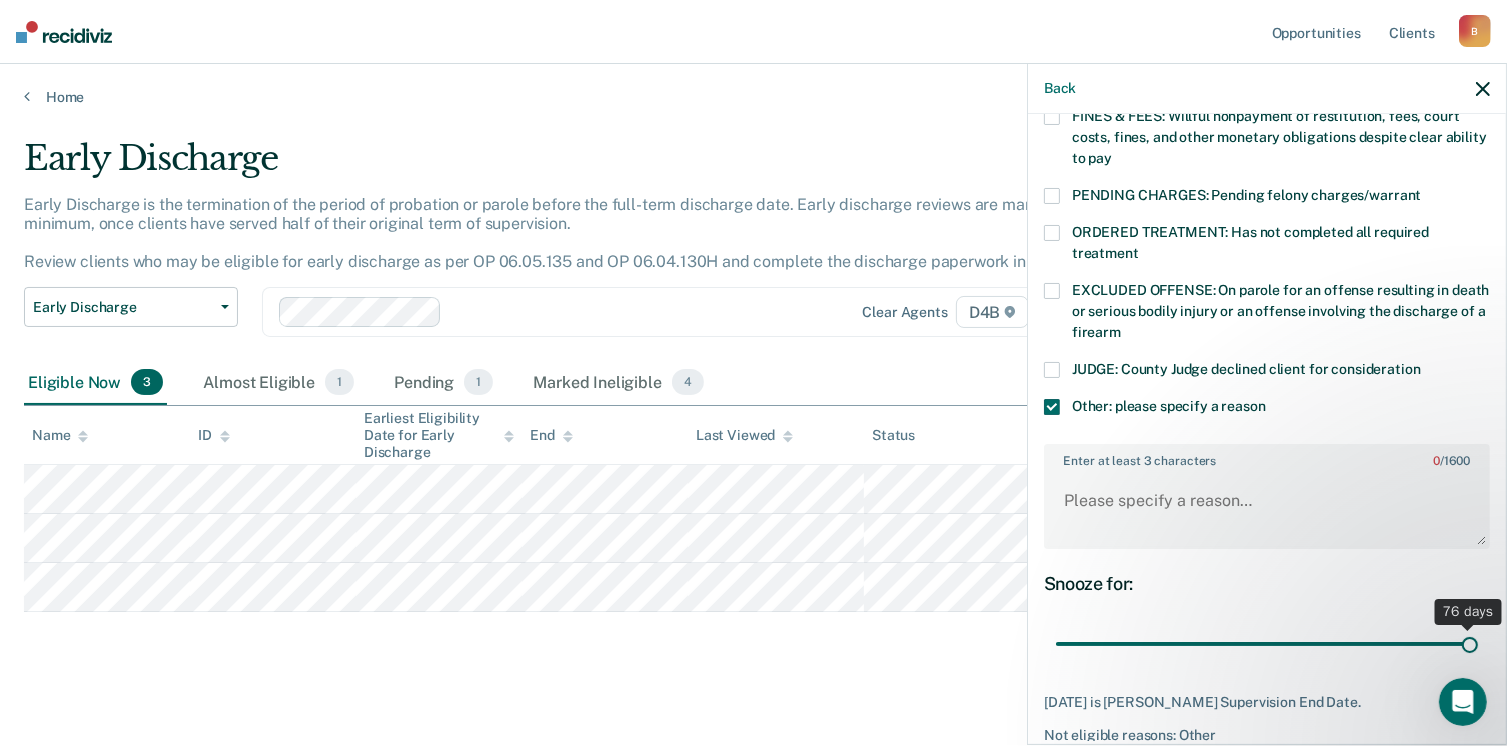 drag, startPoint x: 1215, startPoint y: 625, endPoint x: 1528, endPoint y: 584, distance: 315.6739 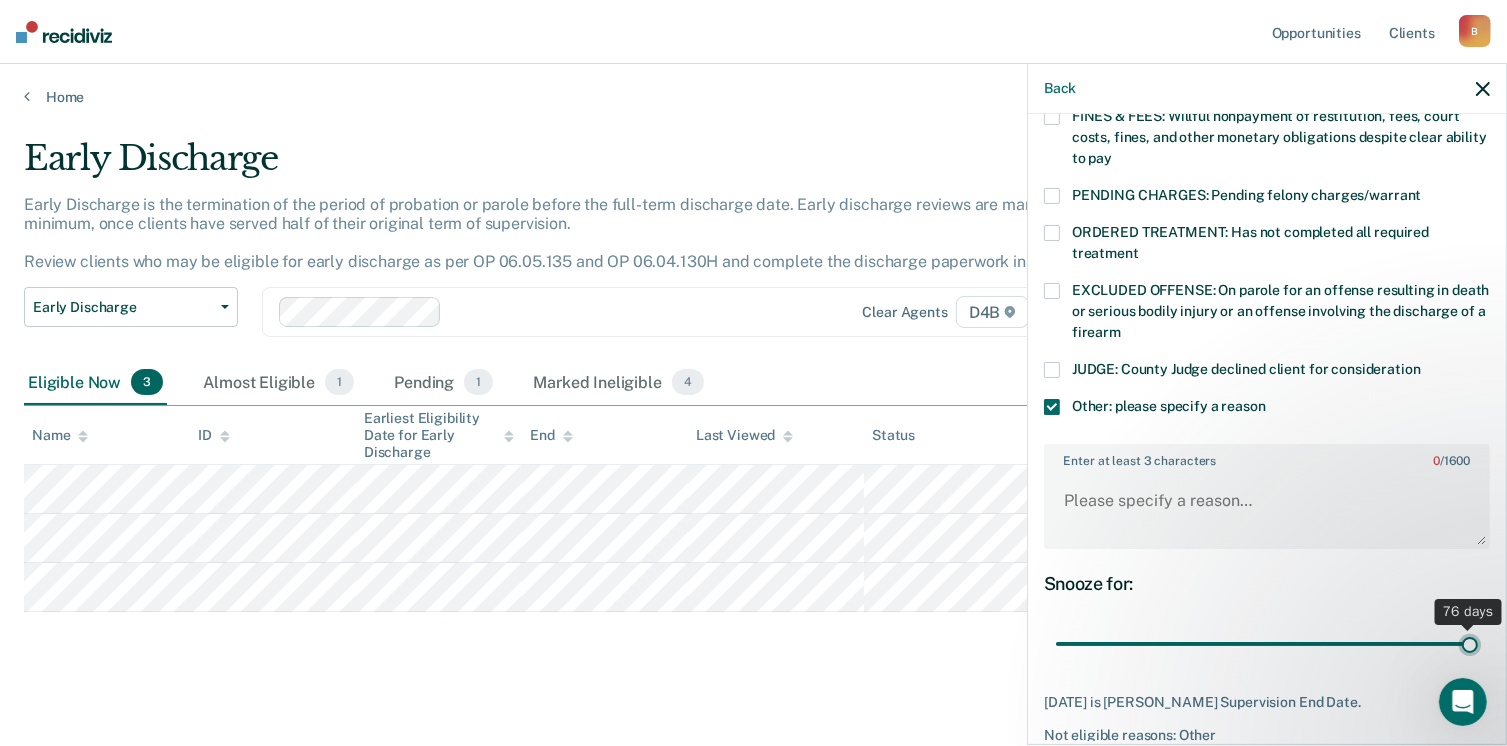 type on "76" 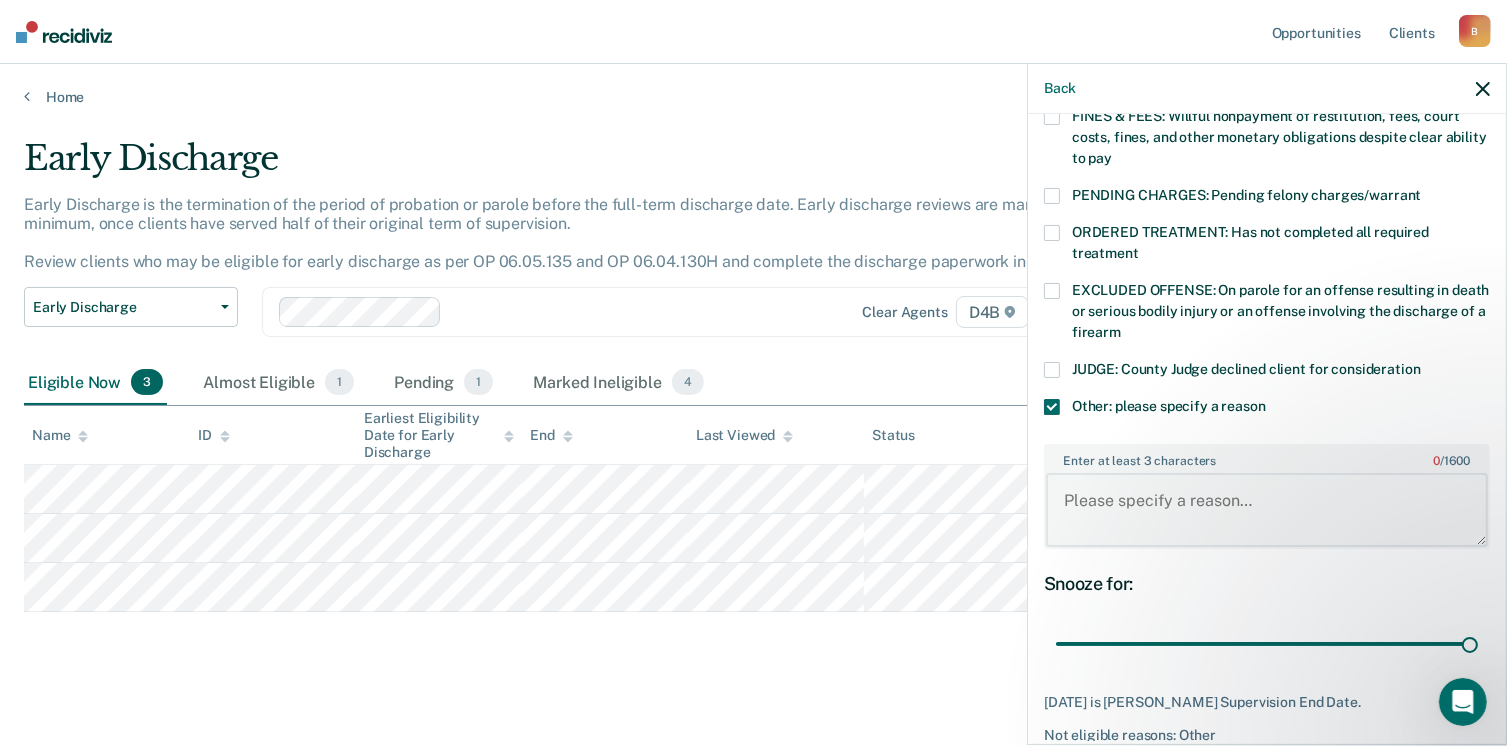 click on "Enter at least 3 characters 0  /  1600" at bounding box center [1267, 510] 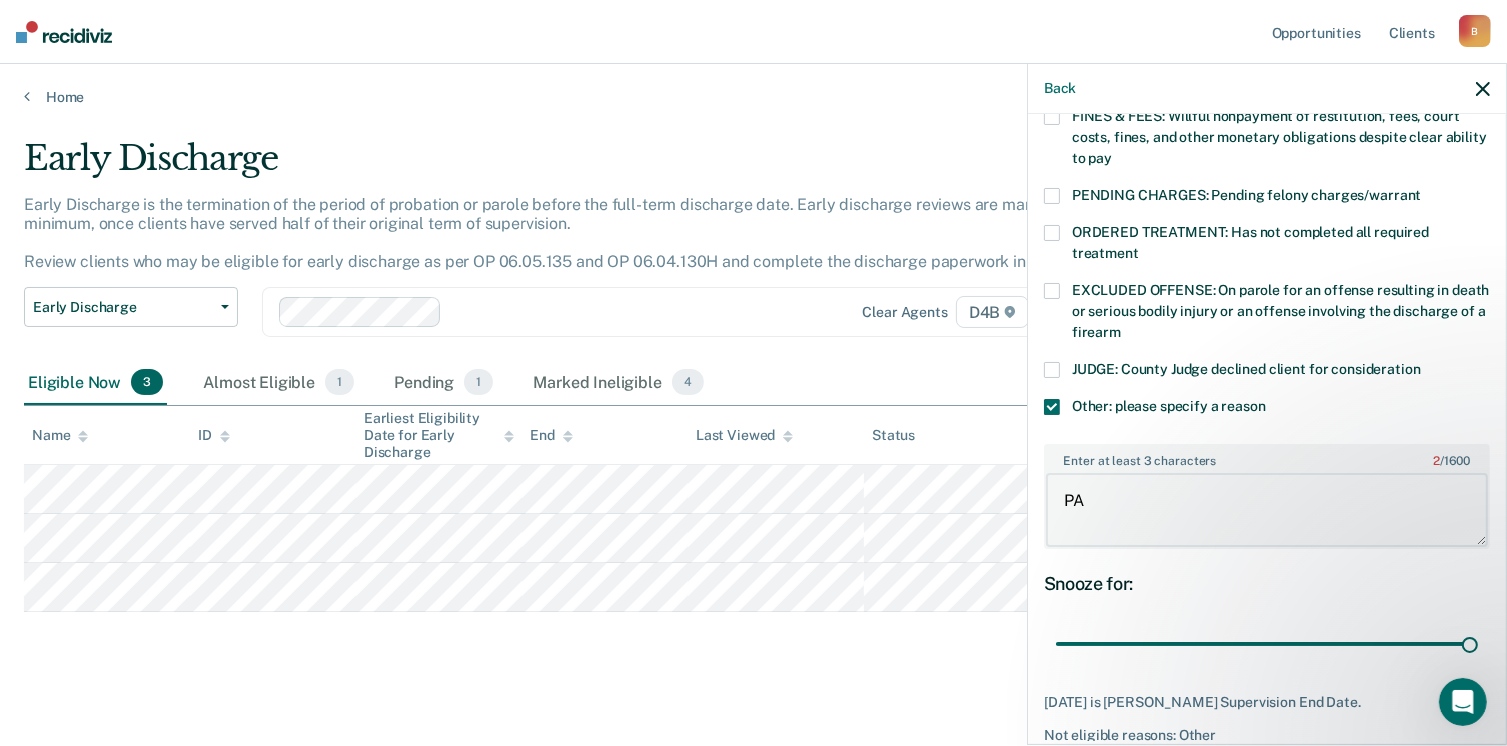 type on "P" 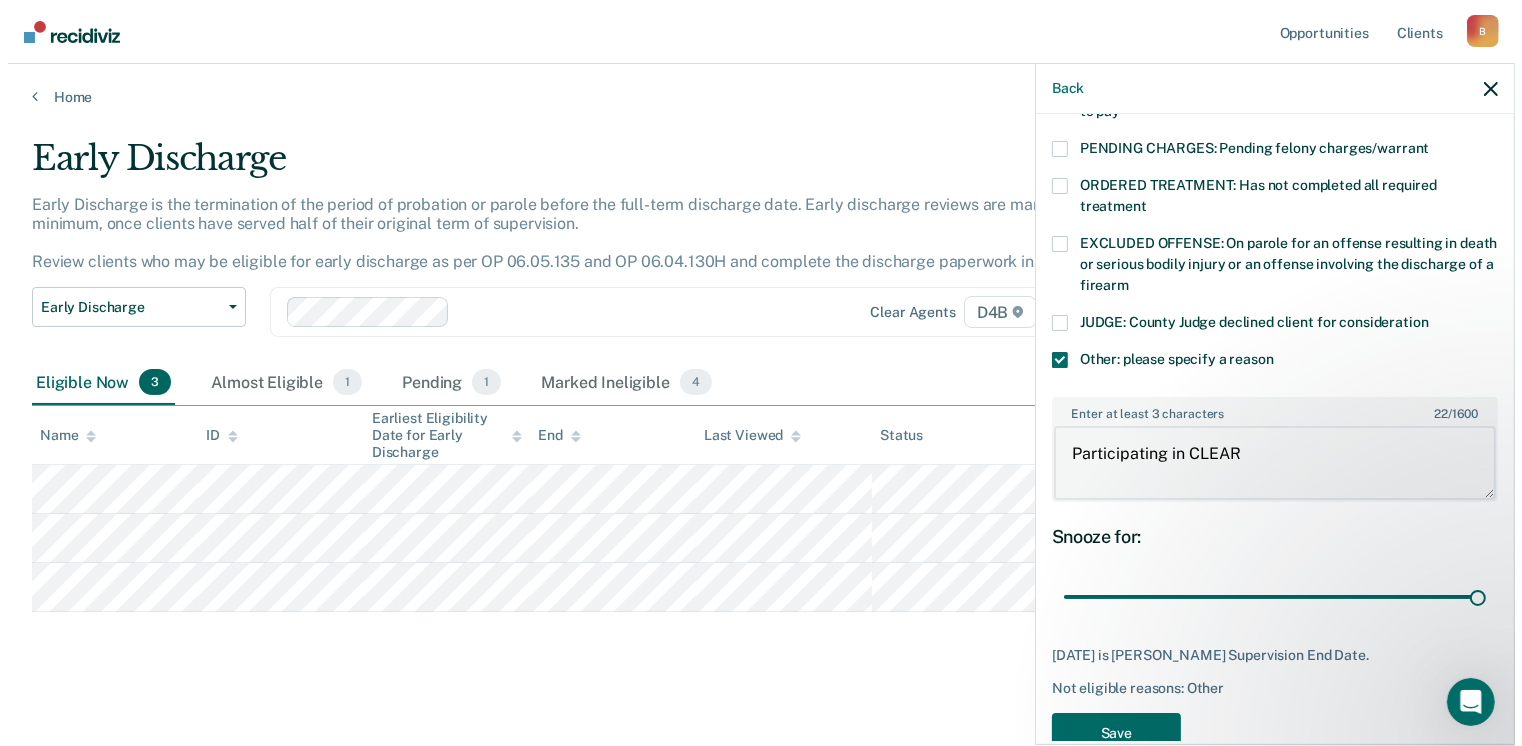 scroll, scrollTop: 670, scrollLeft: 0, axis: vertical 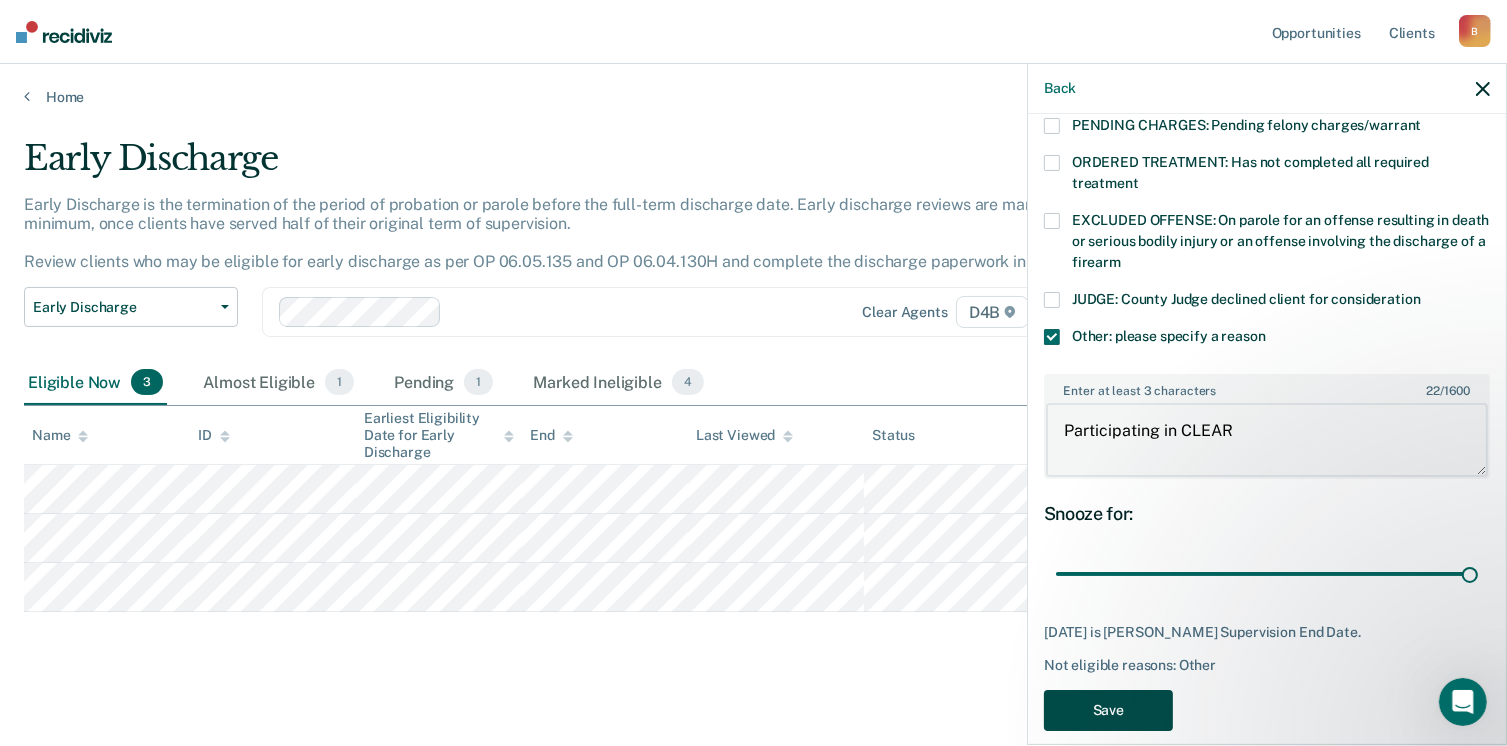 type on "Participating in CLEAR" 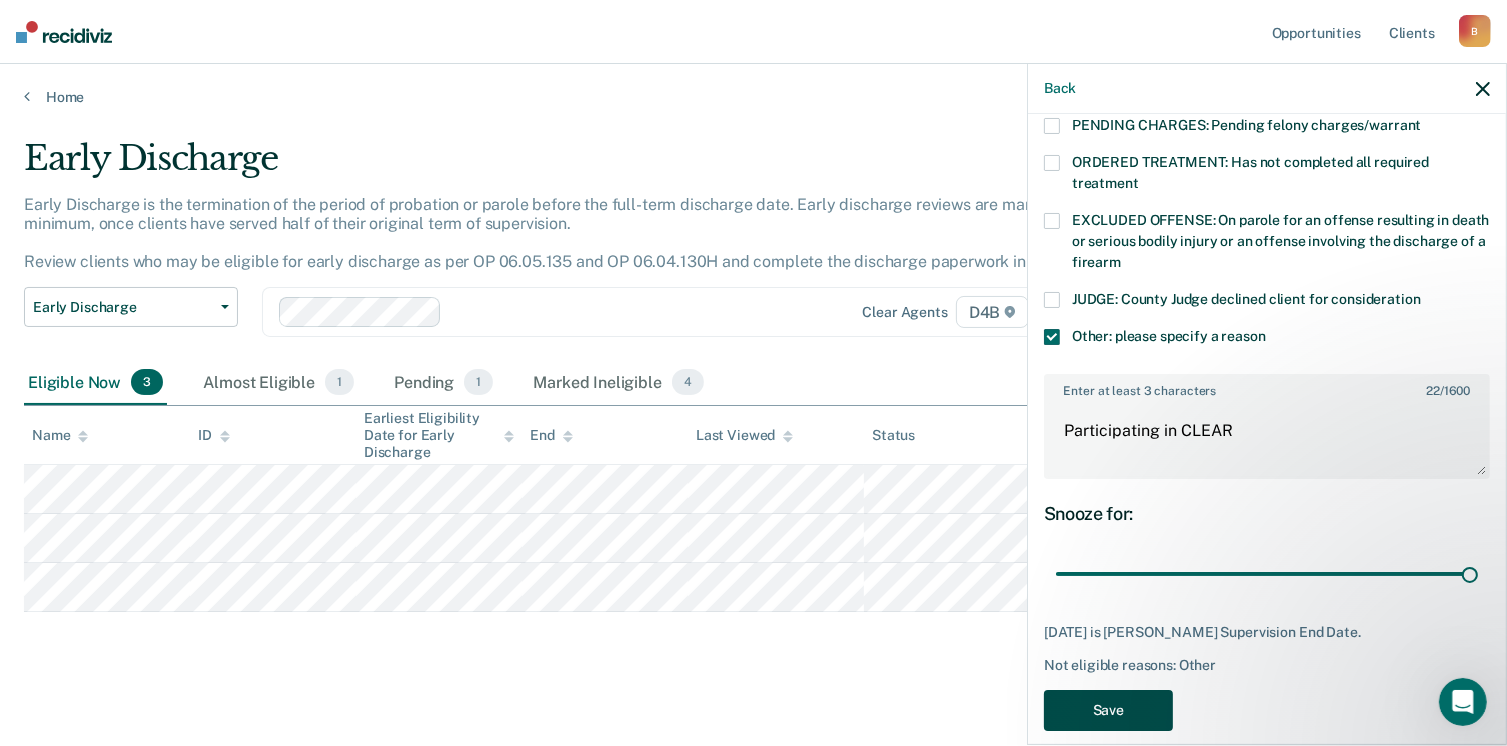 click on "Save" at bounding box center [1108, 710] 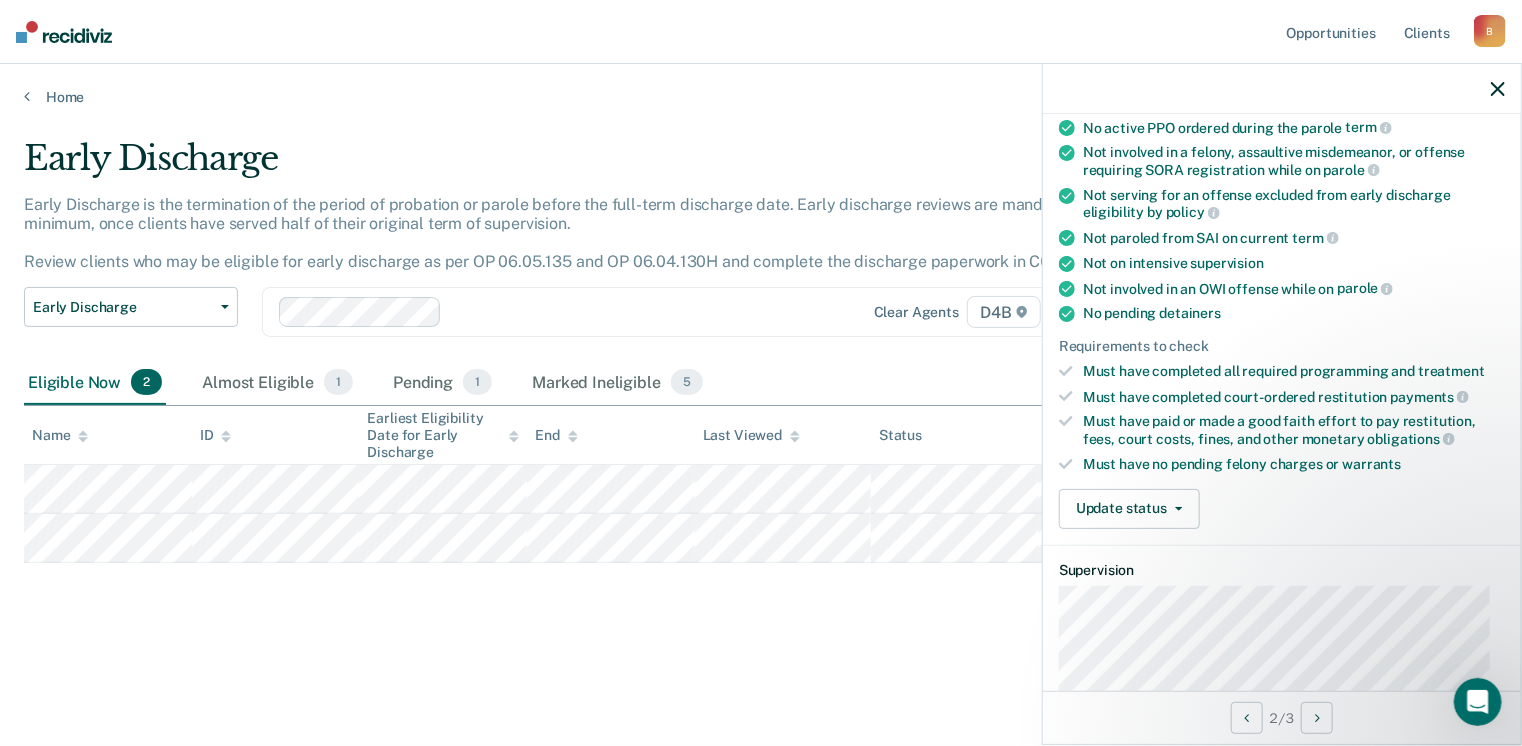 scroll, scrollTop: 300, scrollLeft: 0, axis: vertical 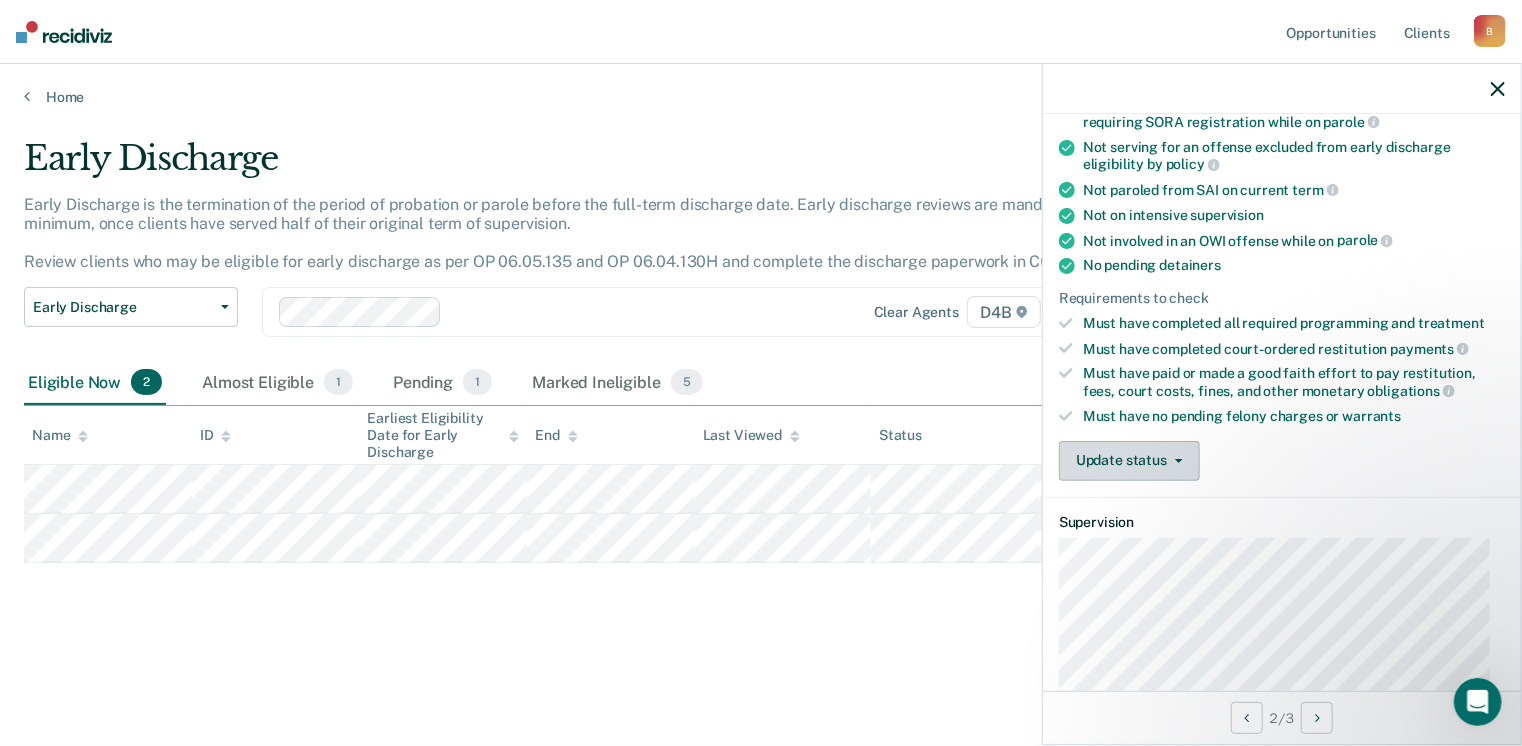 click on "Update status" at bounding box center [1129, 461] 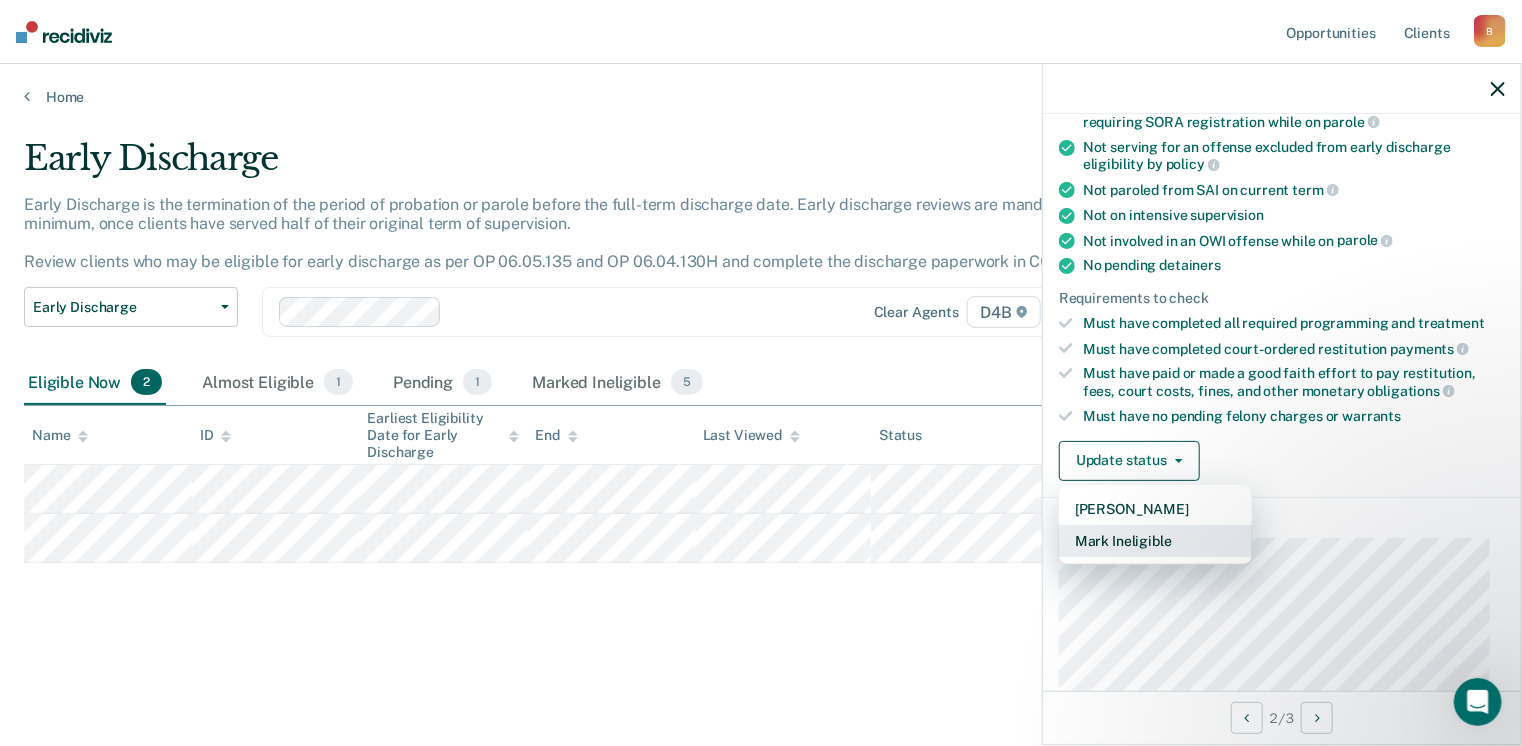 click on "Mark Ineligible" at bounding box center [1155, 541] 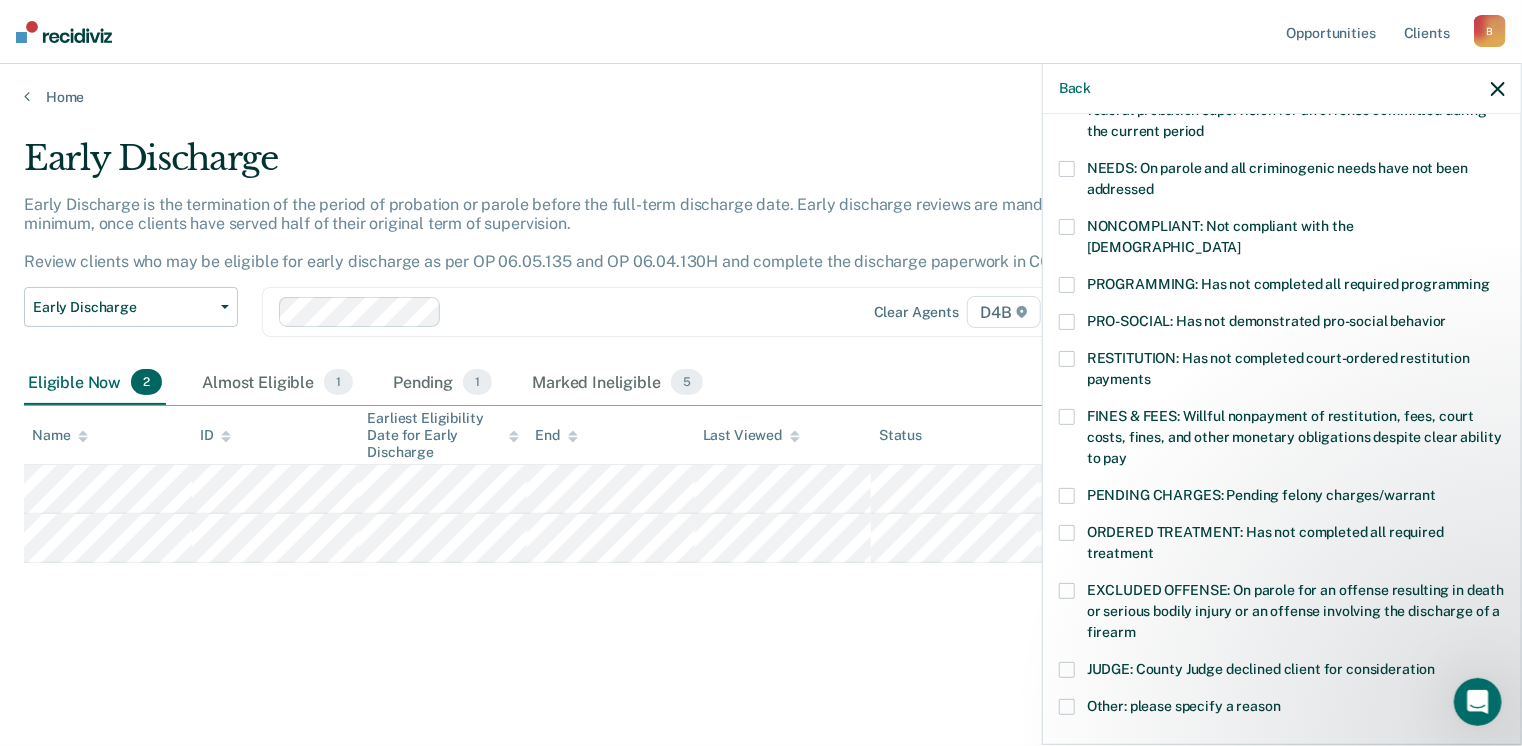 click at bounding box center [1067, 285] 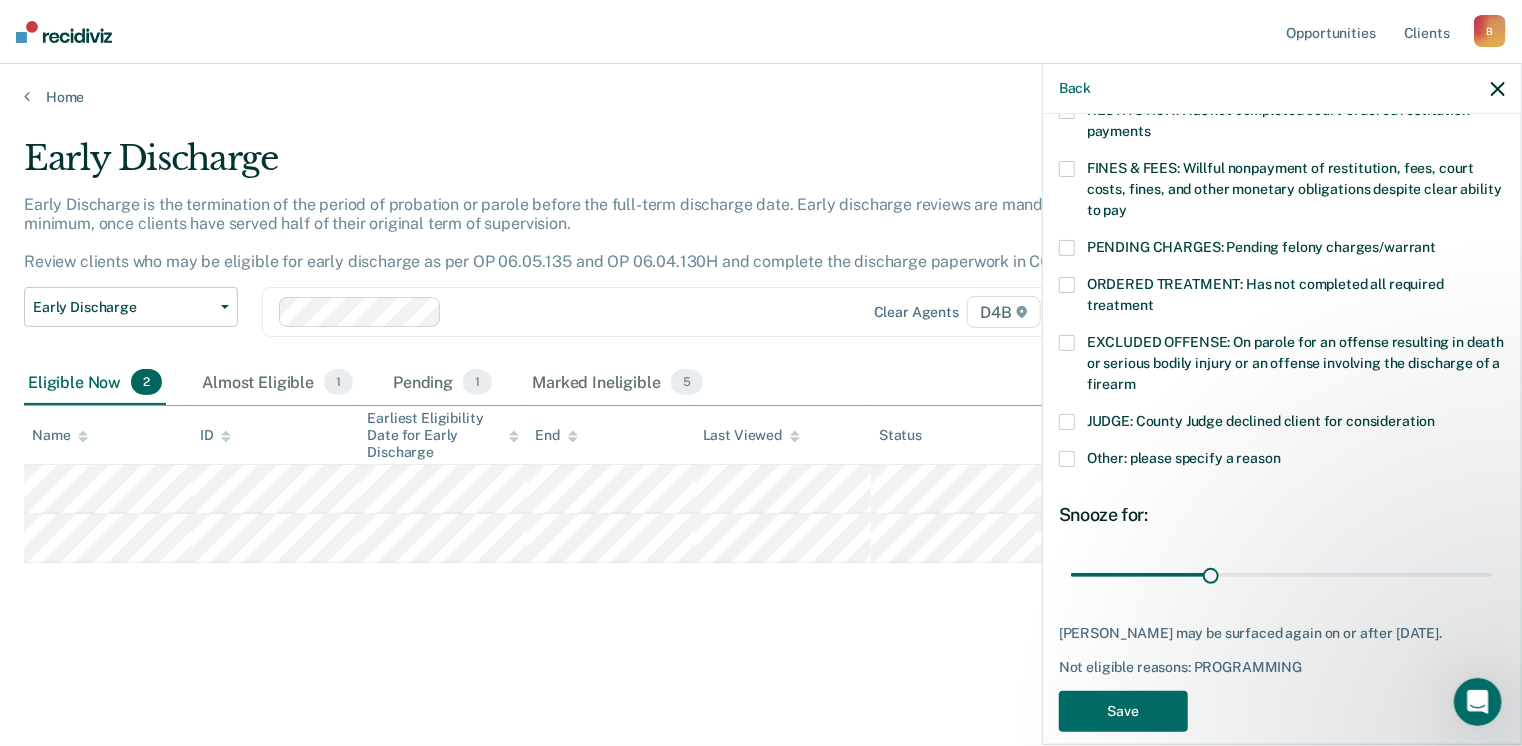 scroll, scrollTop: 568, scrollLeft: 0, axis: vertical 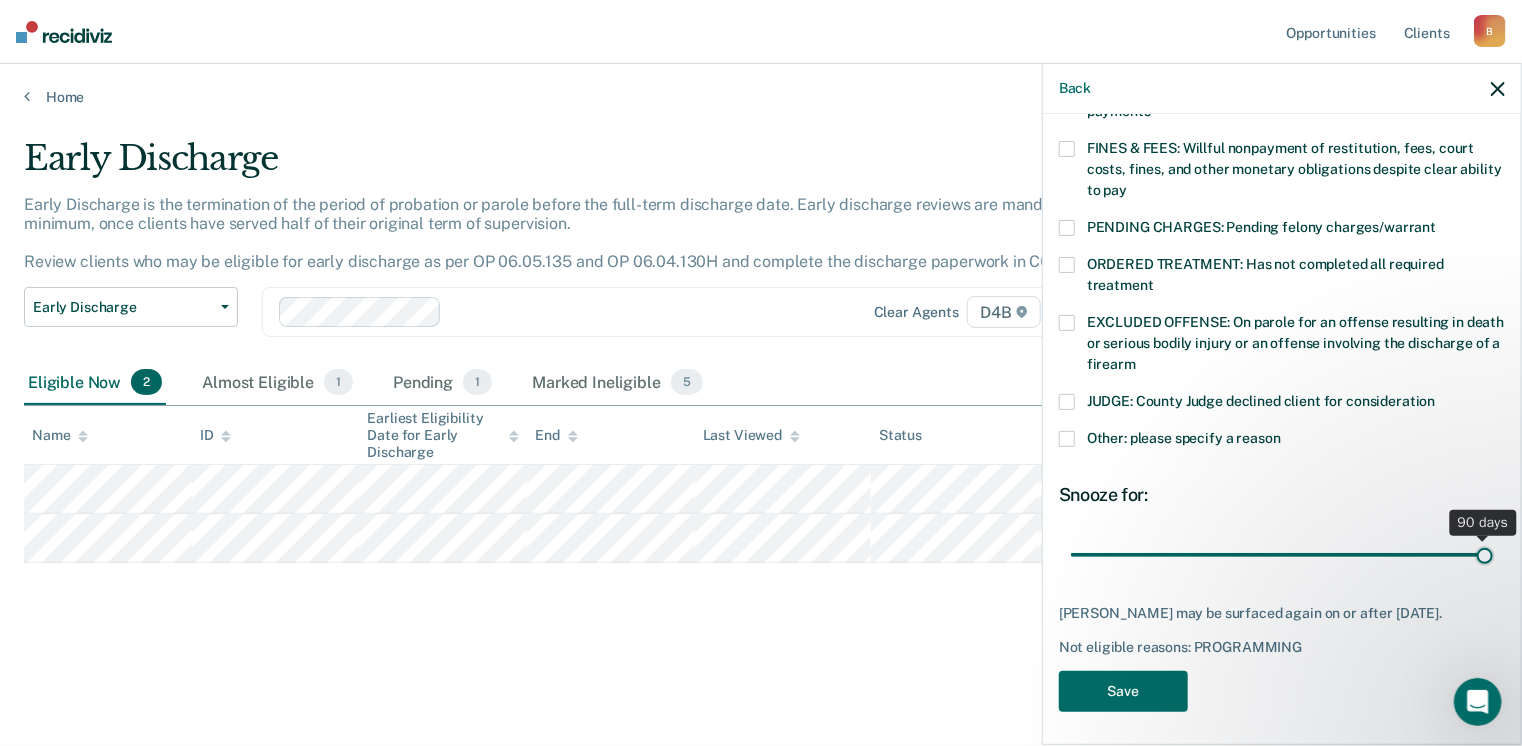 drag, startPoint x: 1203, startPoint y: 527, endPoint x: 1510, endPoint y: 524, distance: 307.01465 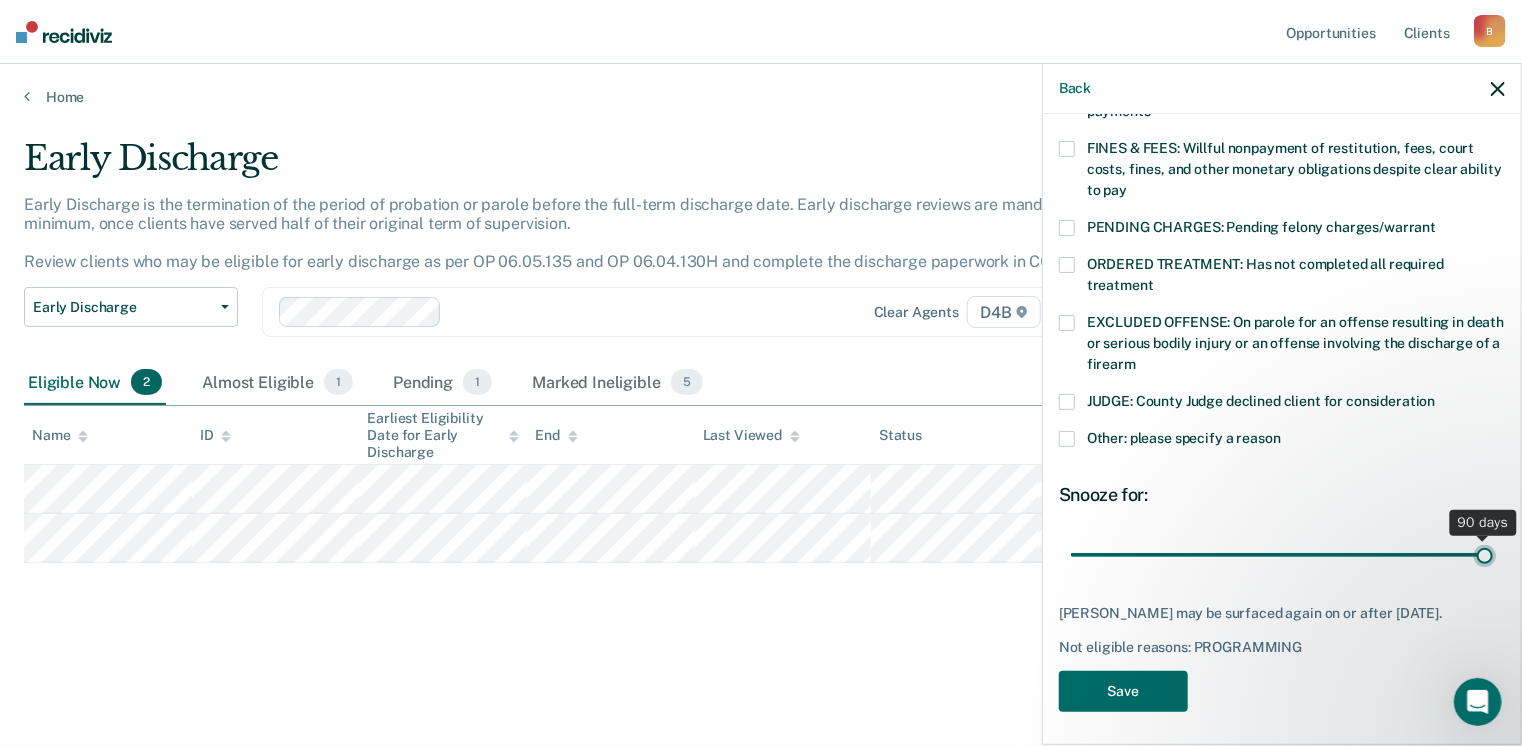 type on "90" 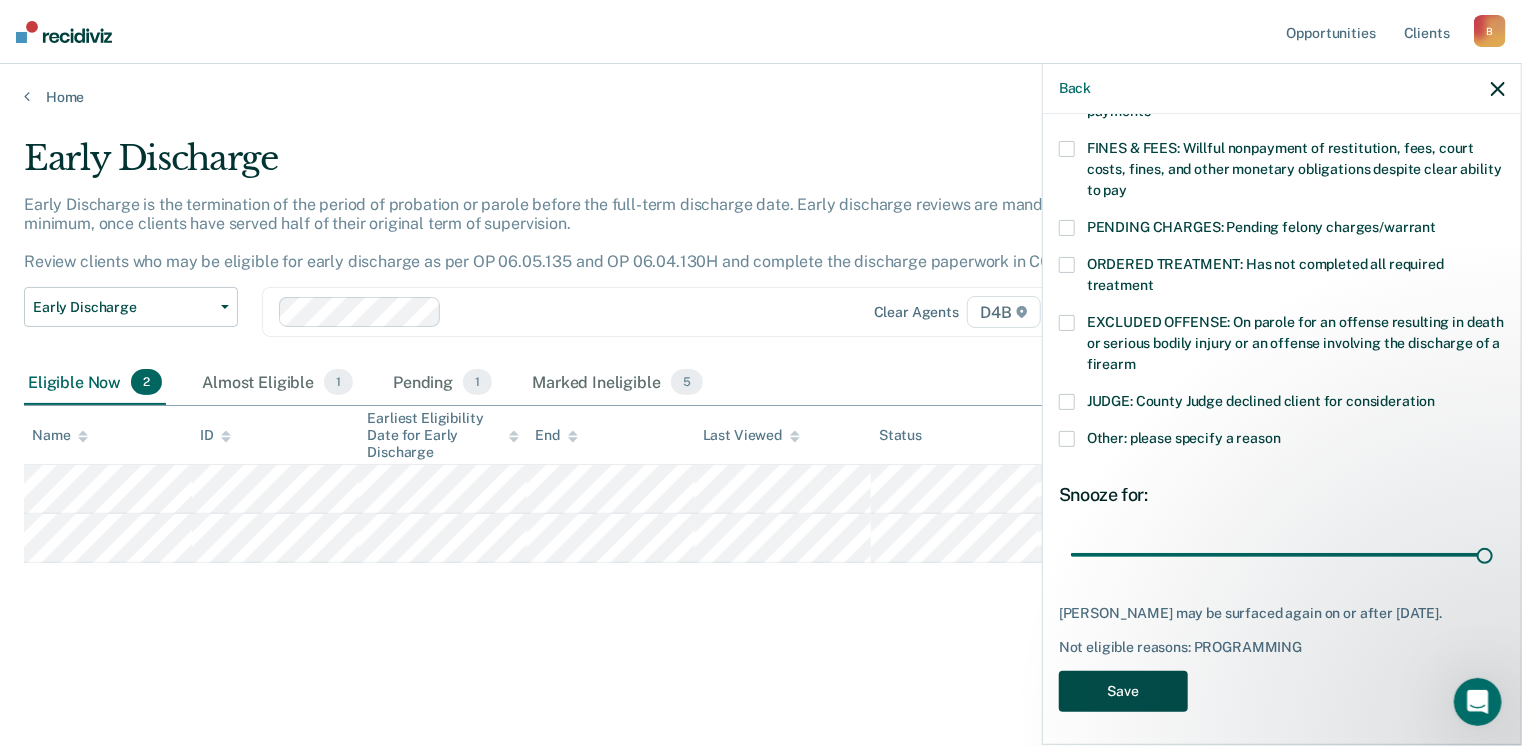 click on "Save" at bounding box center [1123, 691] 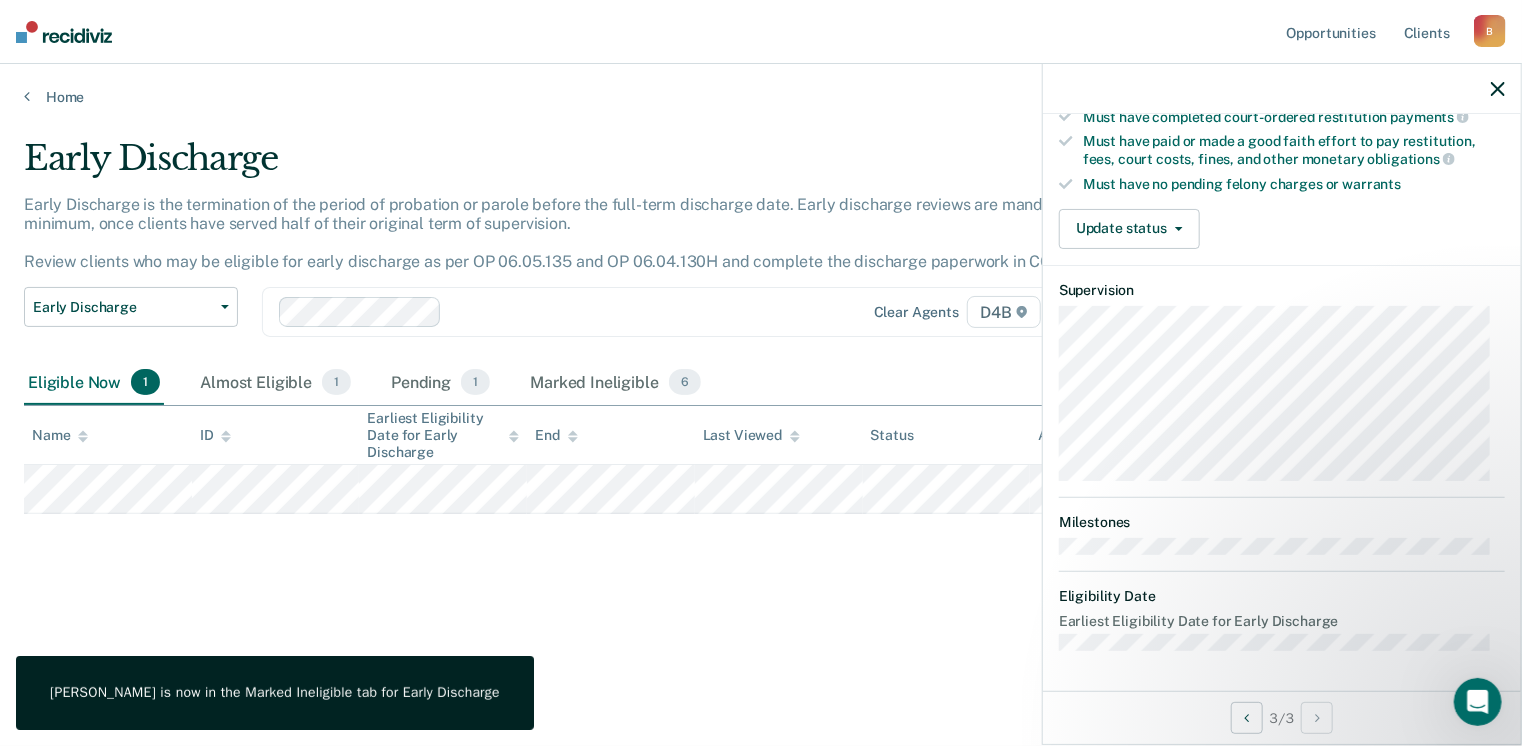 scroll, scrollTop: 520, scrollLeft: 0, axis: vertical 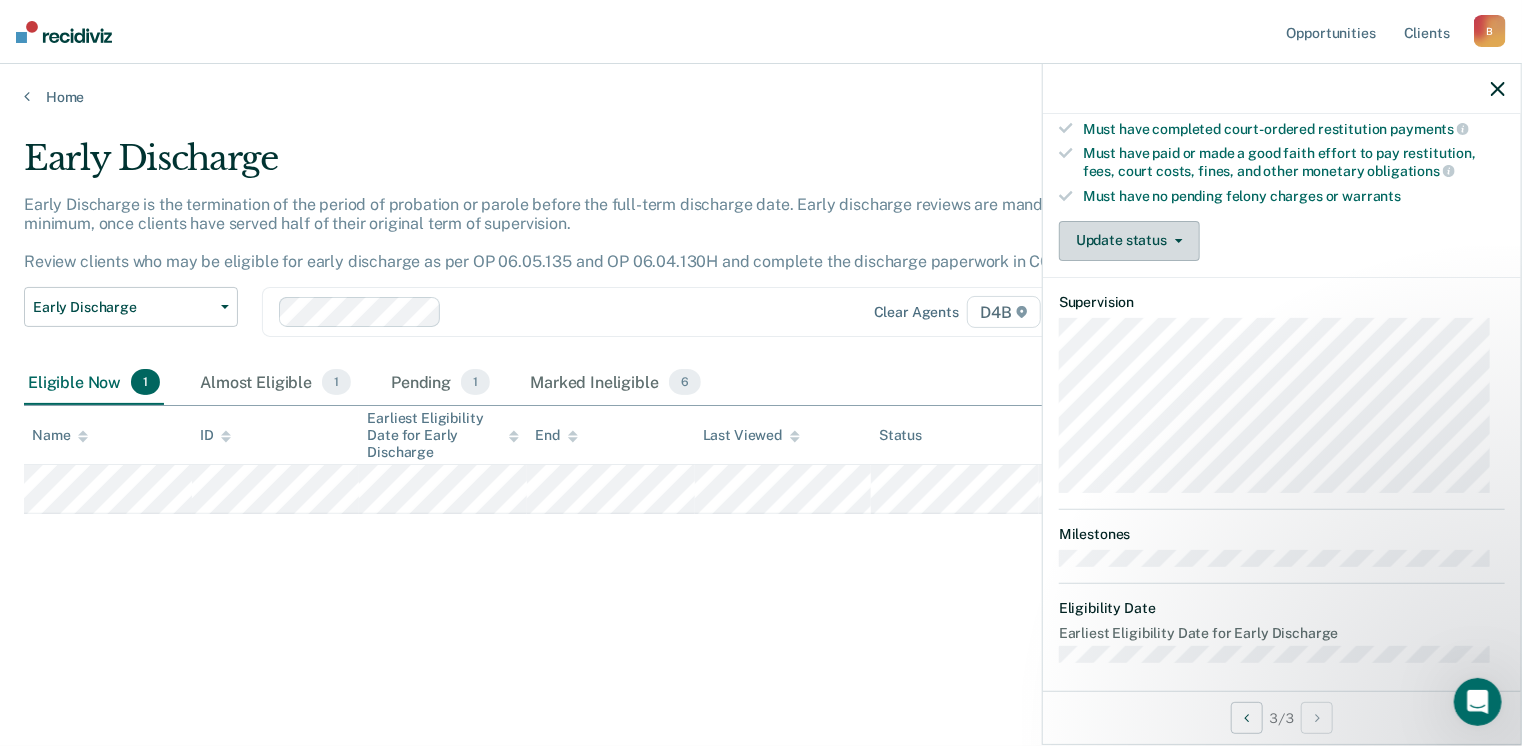 click 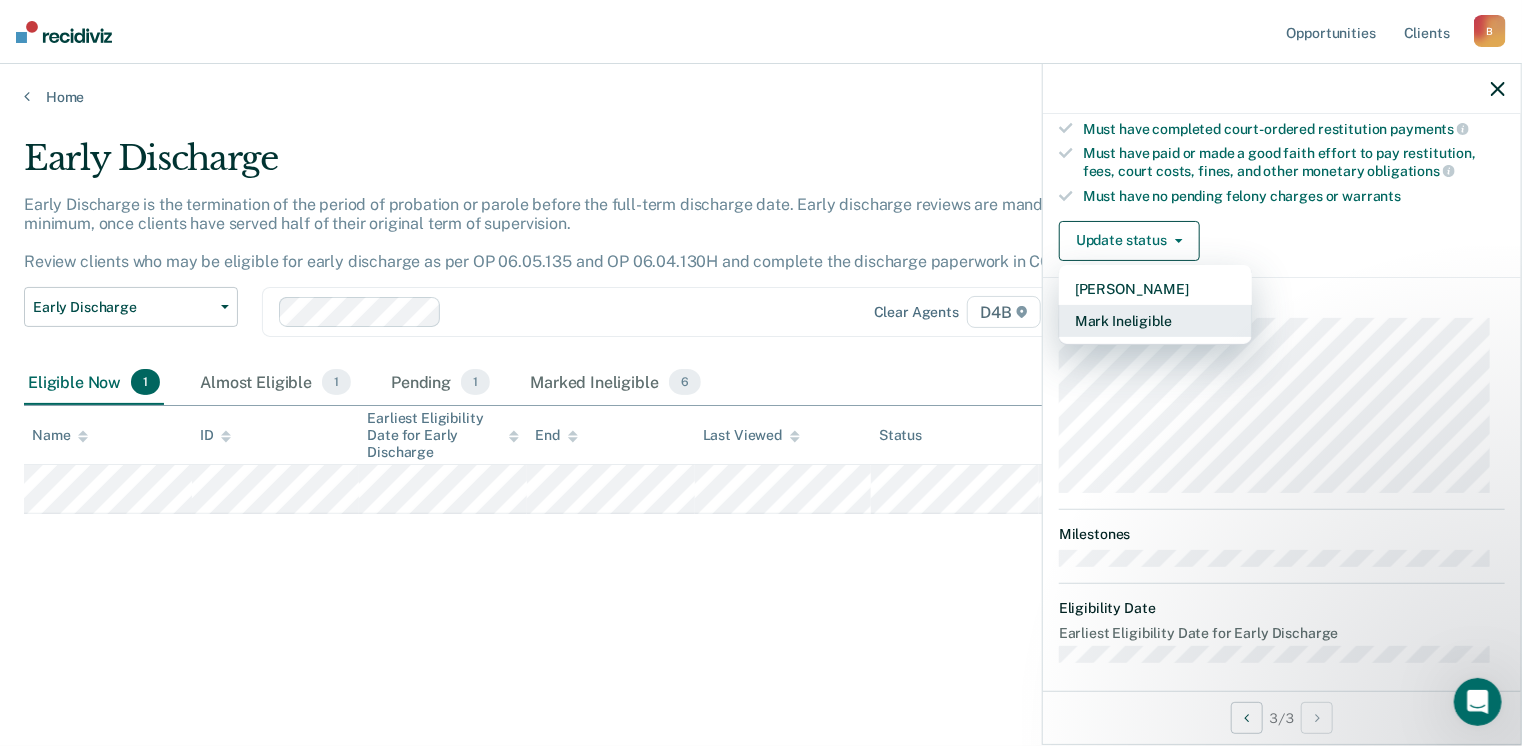 click on "Mark Ineligible" at bounding box center (1155, 321) 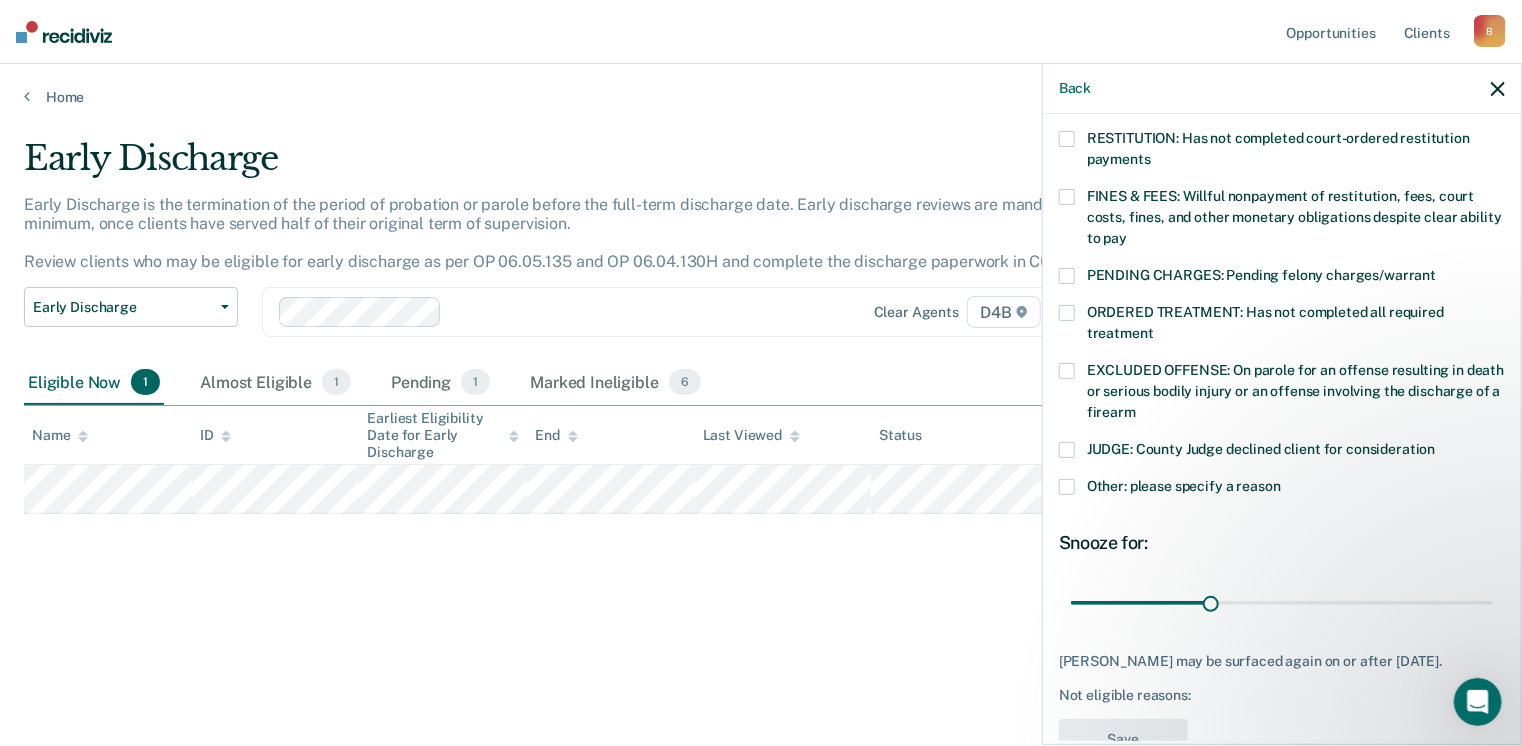 click at bounding box center [1067, 487] 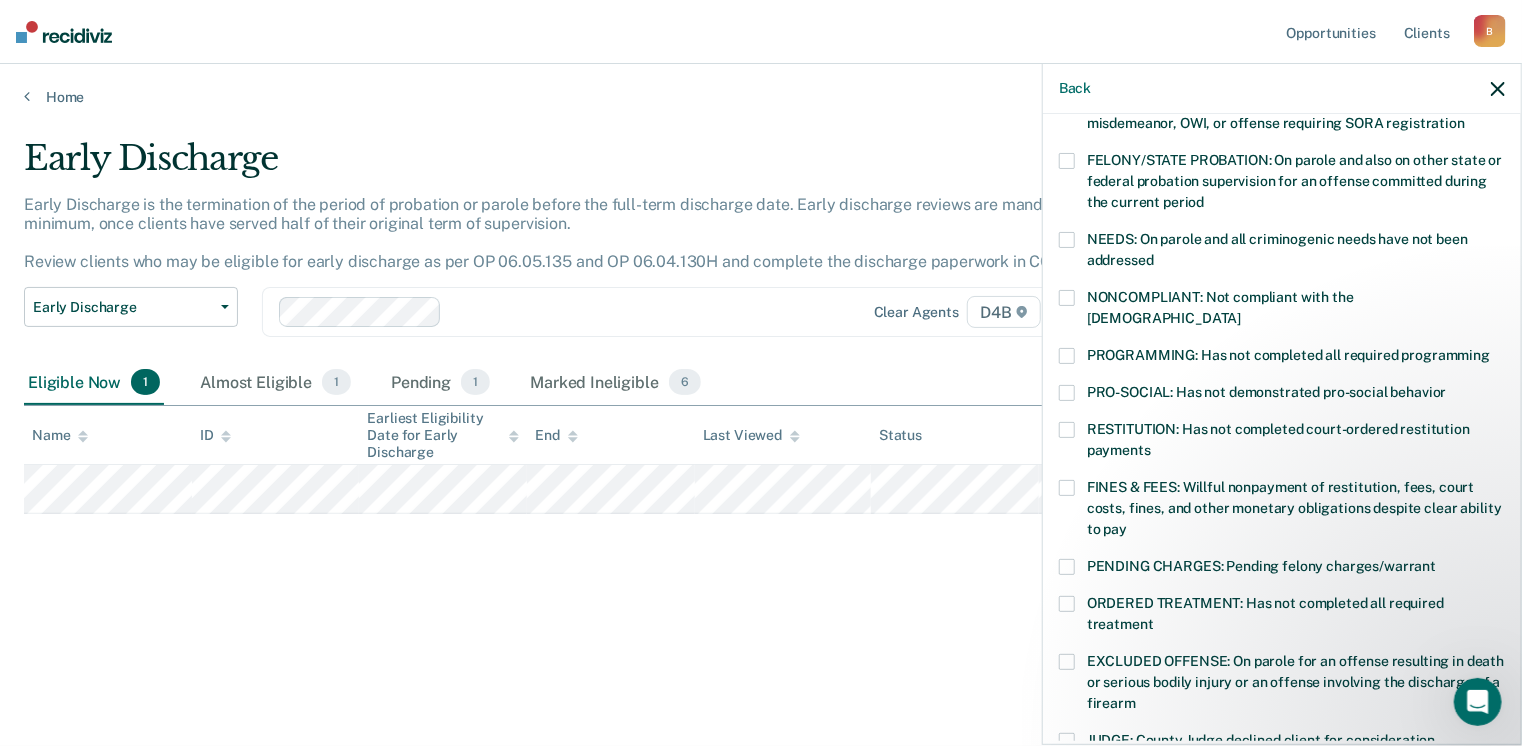 scroll, scrollTop: 220, scrollLeft: 0, axis: vertical 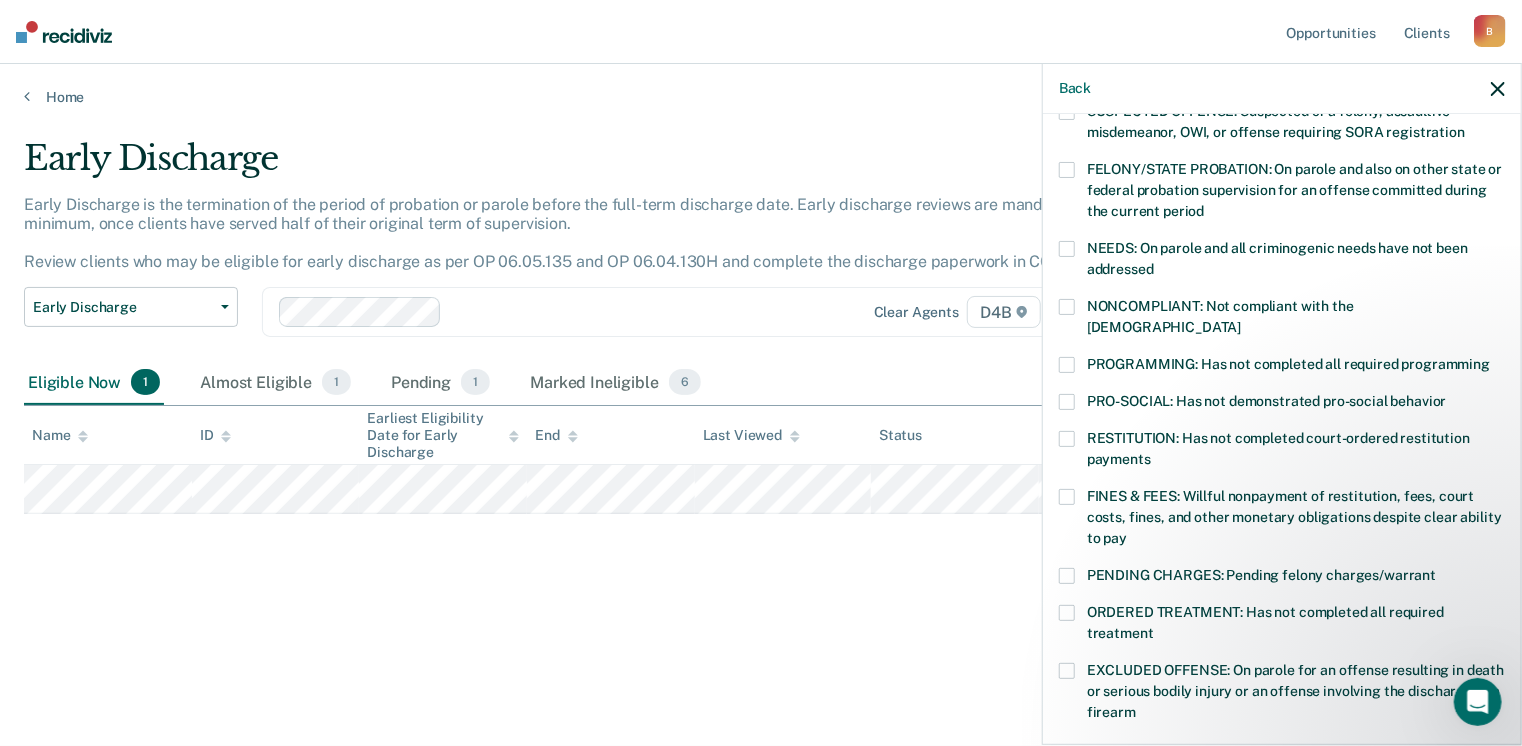 click at bounding box center [1067, 365] 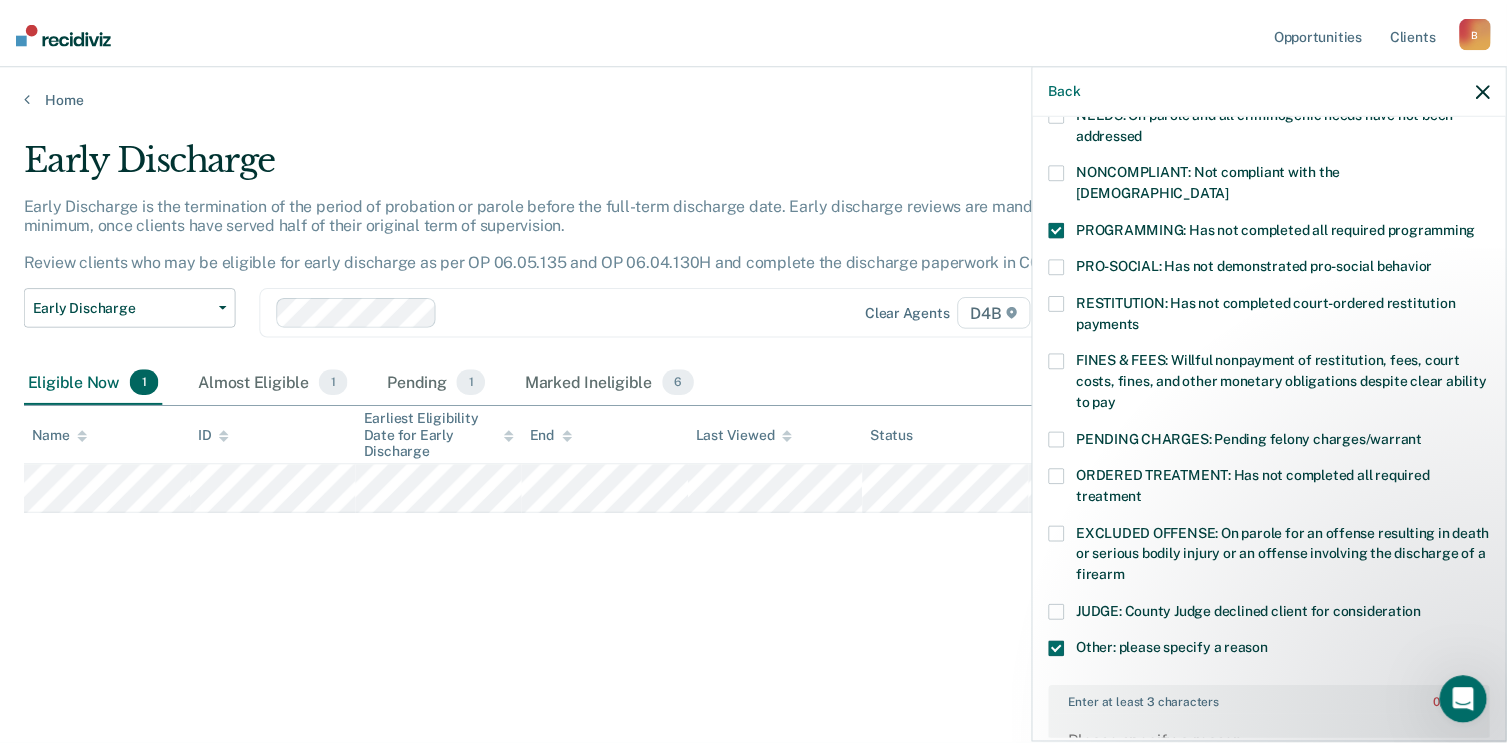 scroll, scrollTop: 520, scrollLeft: 0, axis: vertical 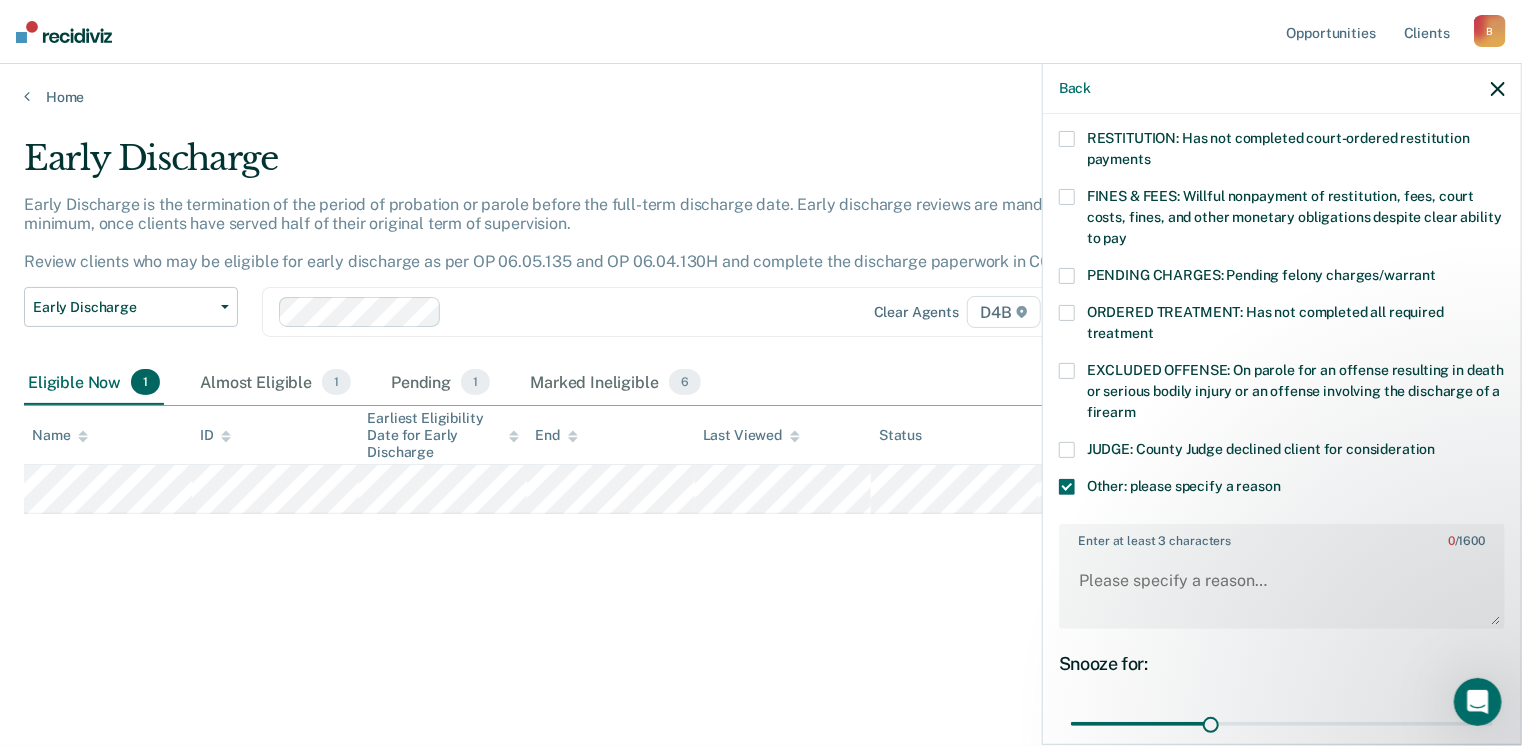 click at bounding box center (1067, 487) 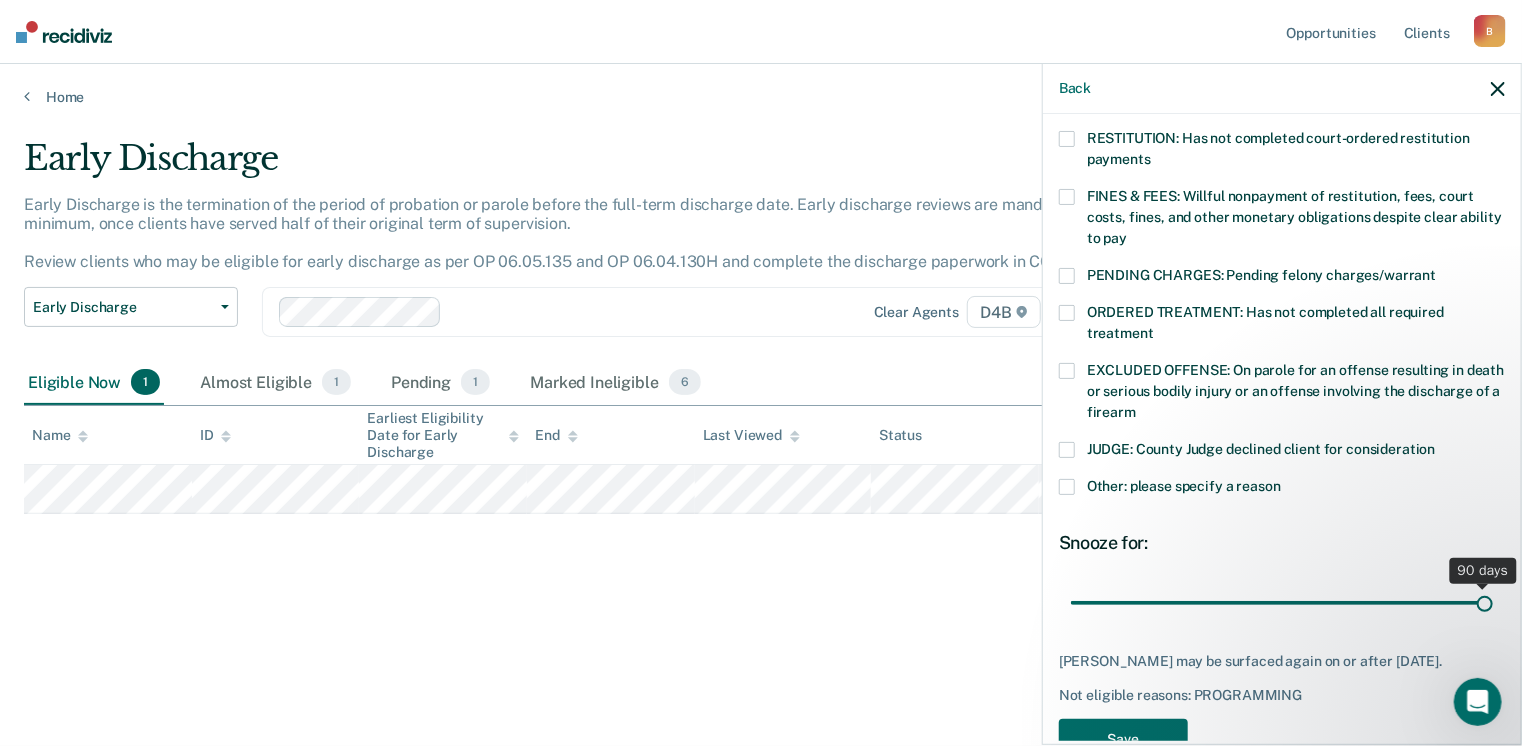drag, startPoint x: 1202, startPoint y: 580, endPoint x: 1528, endPoint y: 585, distance: 326.03833 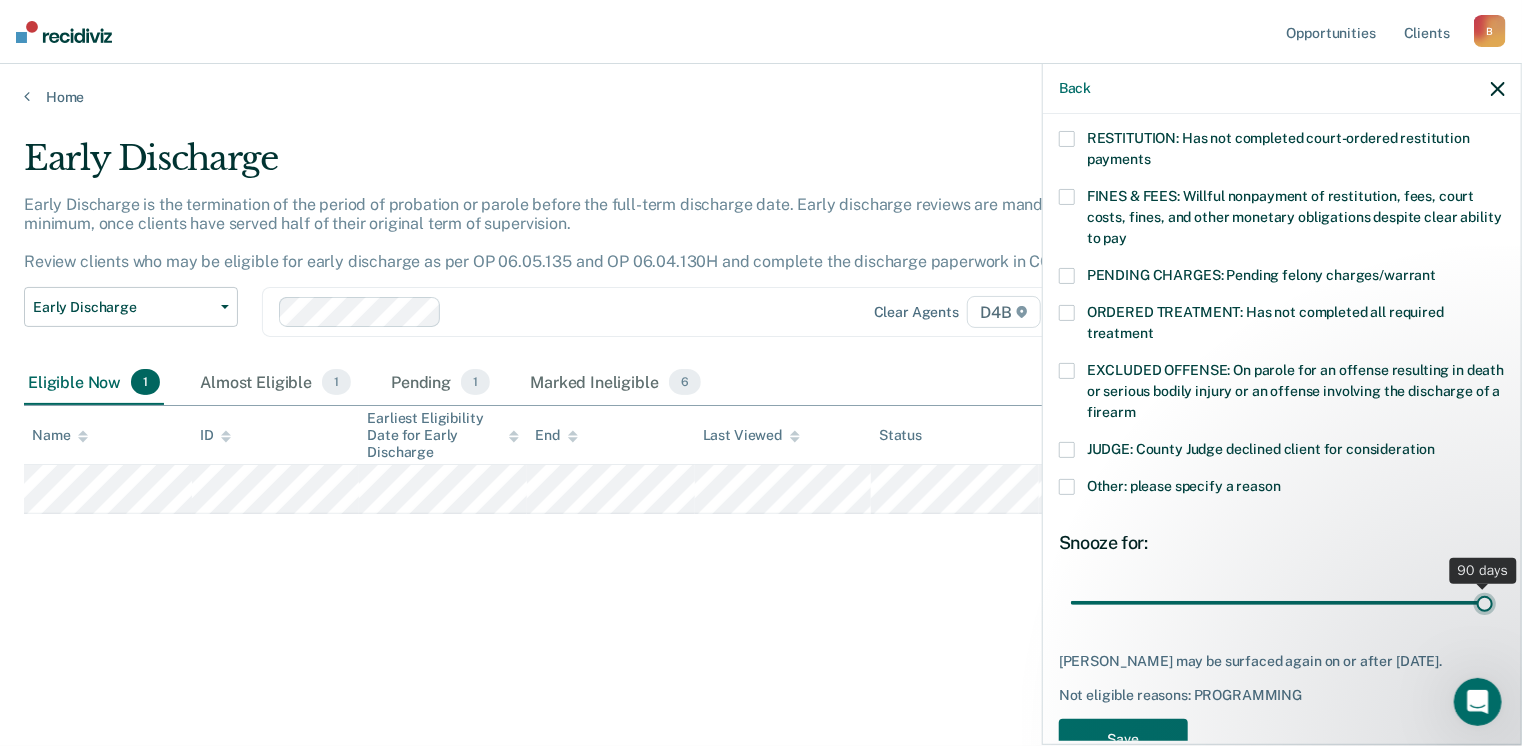 type on "90" 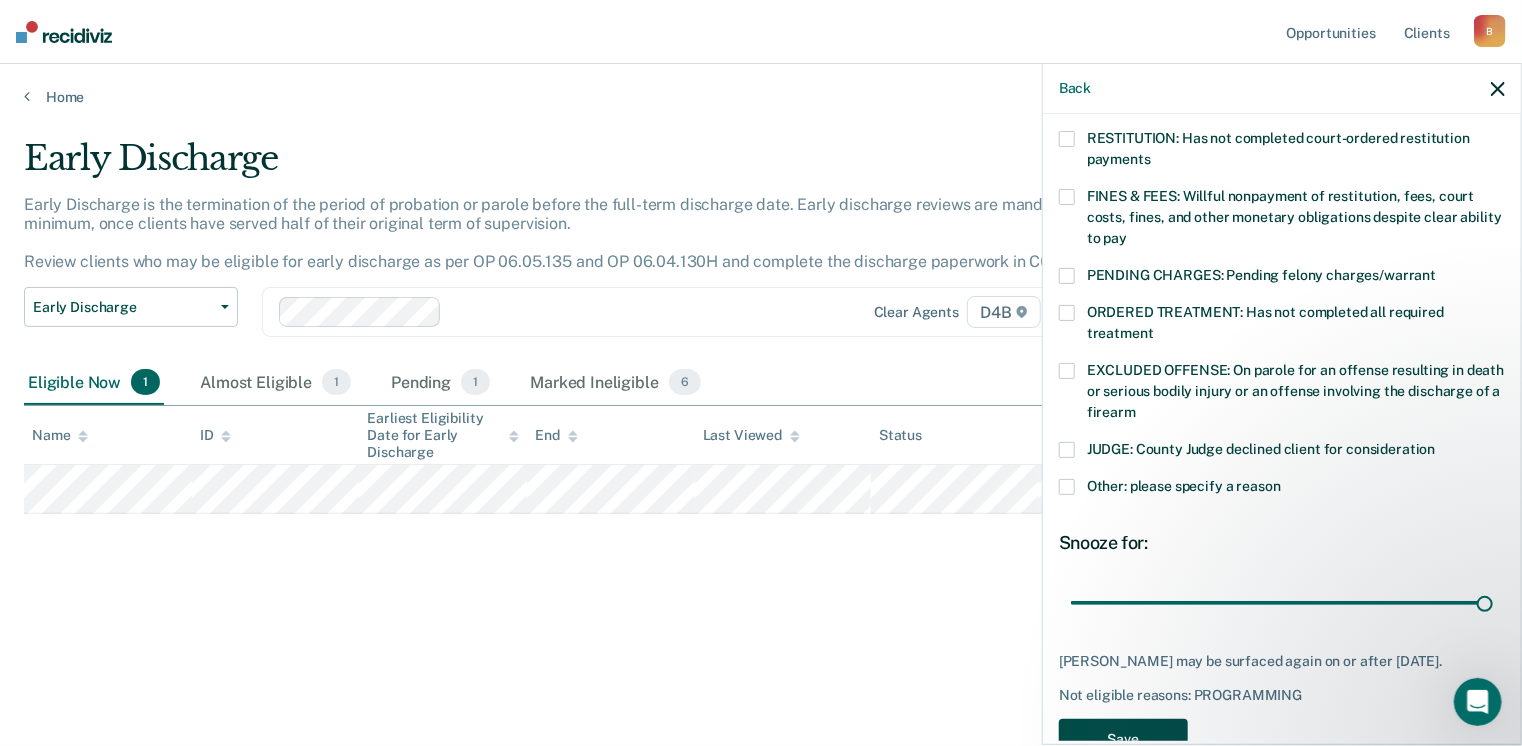 click on "Save" at bounding box center [1123, 739] 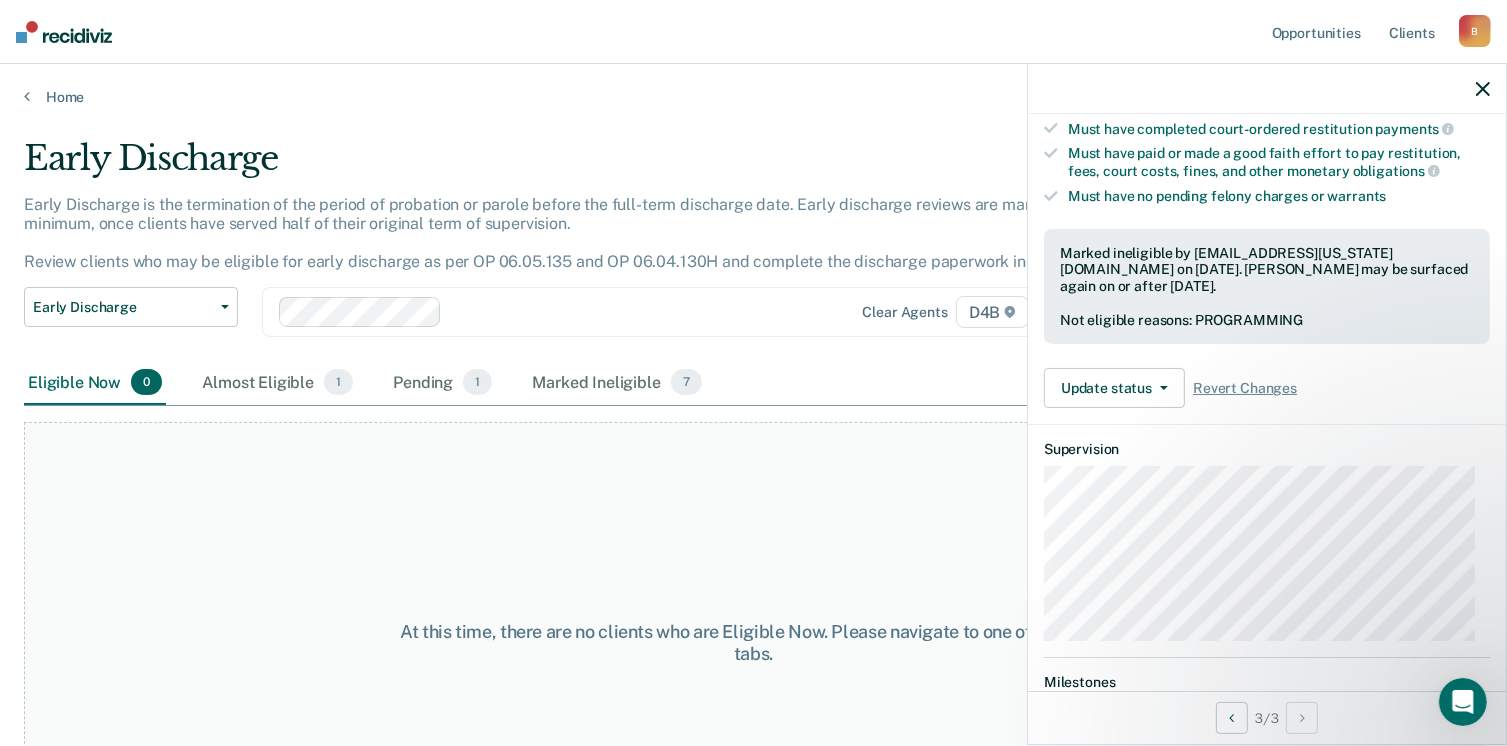 click on "Home" at bounding box center (753, 85) 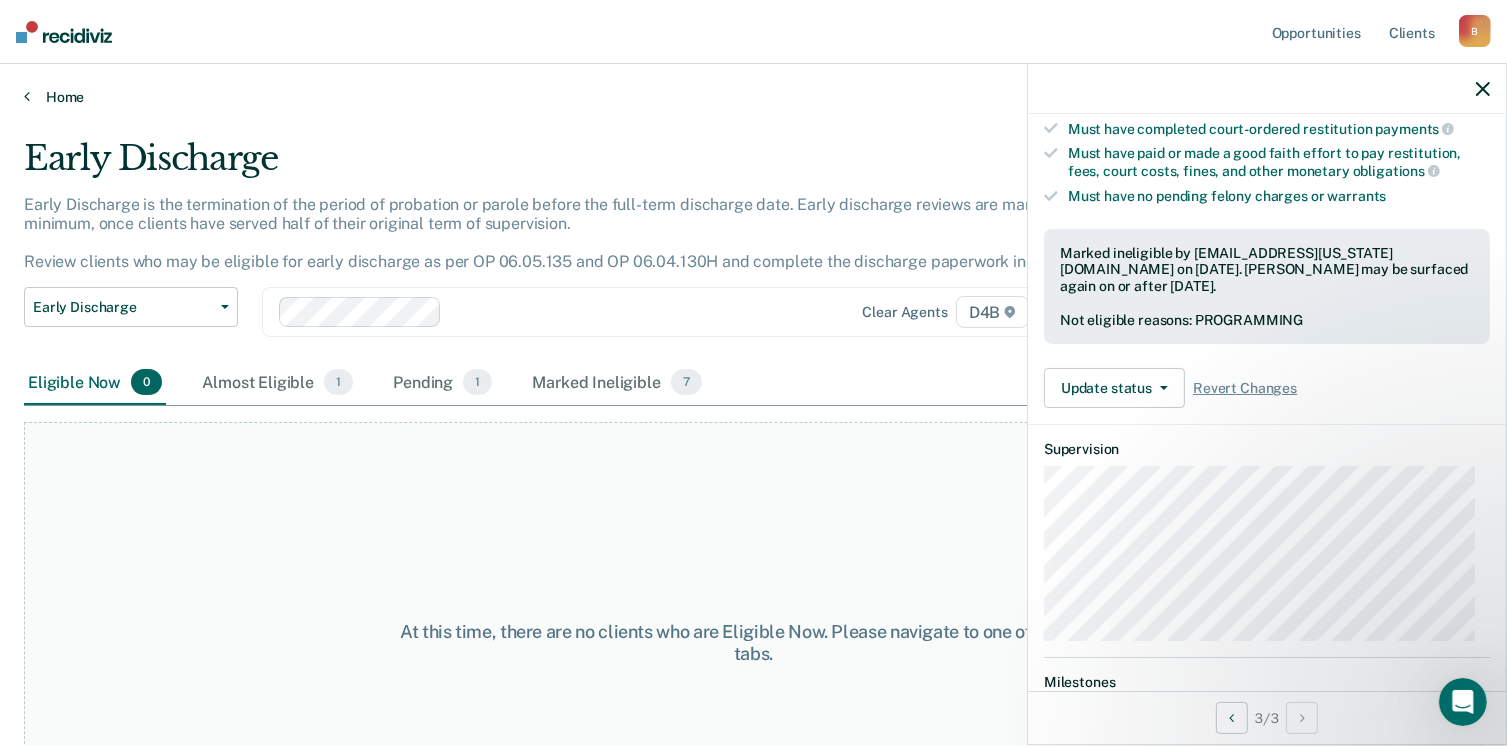 click on "Home" at bounding box center [753, 97] 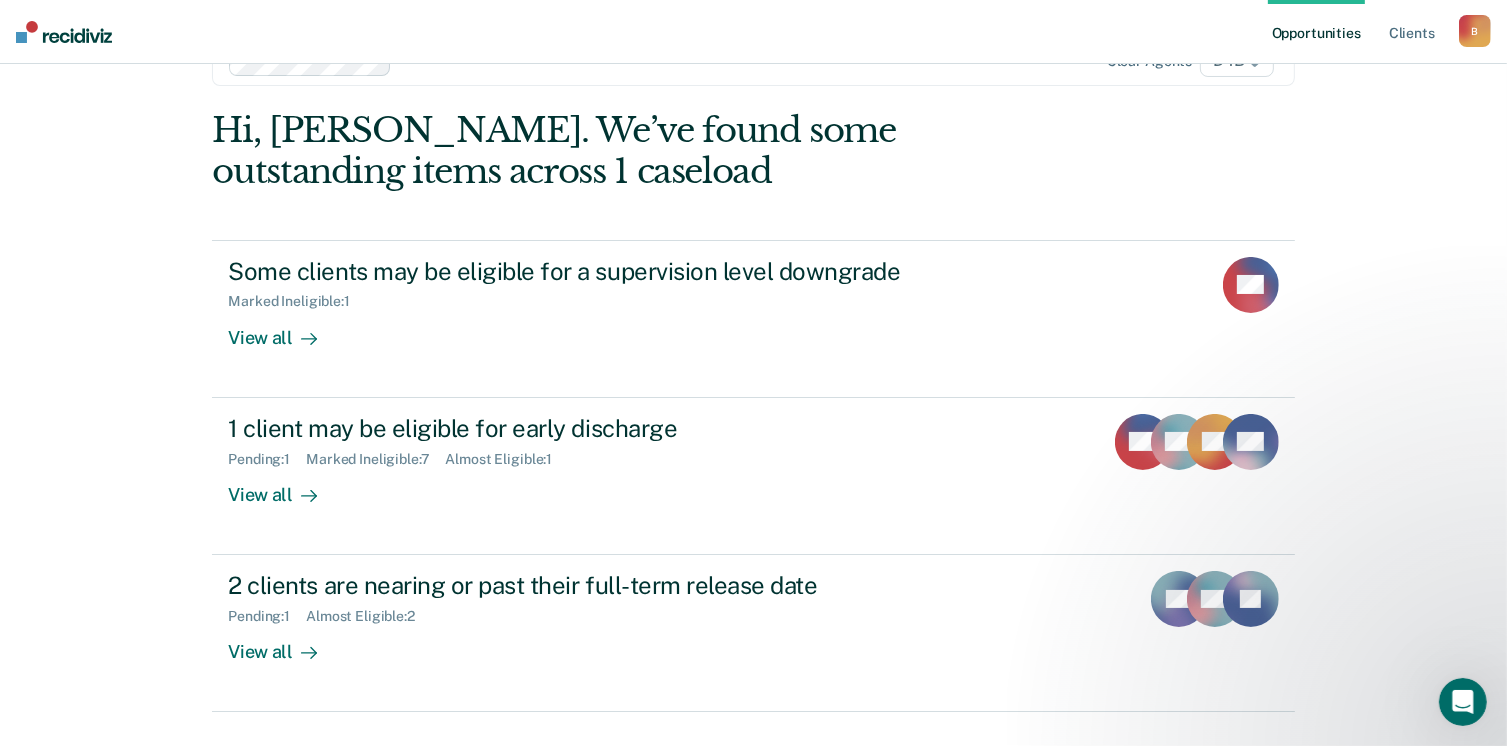 scroll, scrollTop: 0, scrollLeft: 0, axis: both 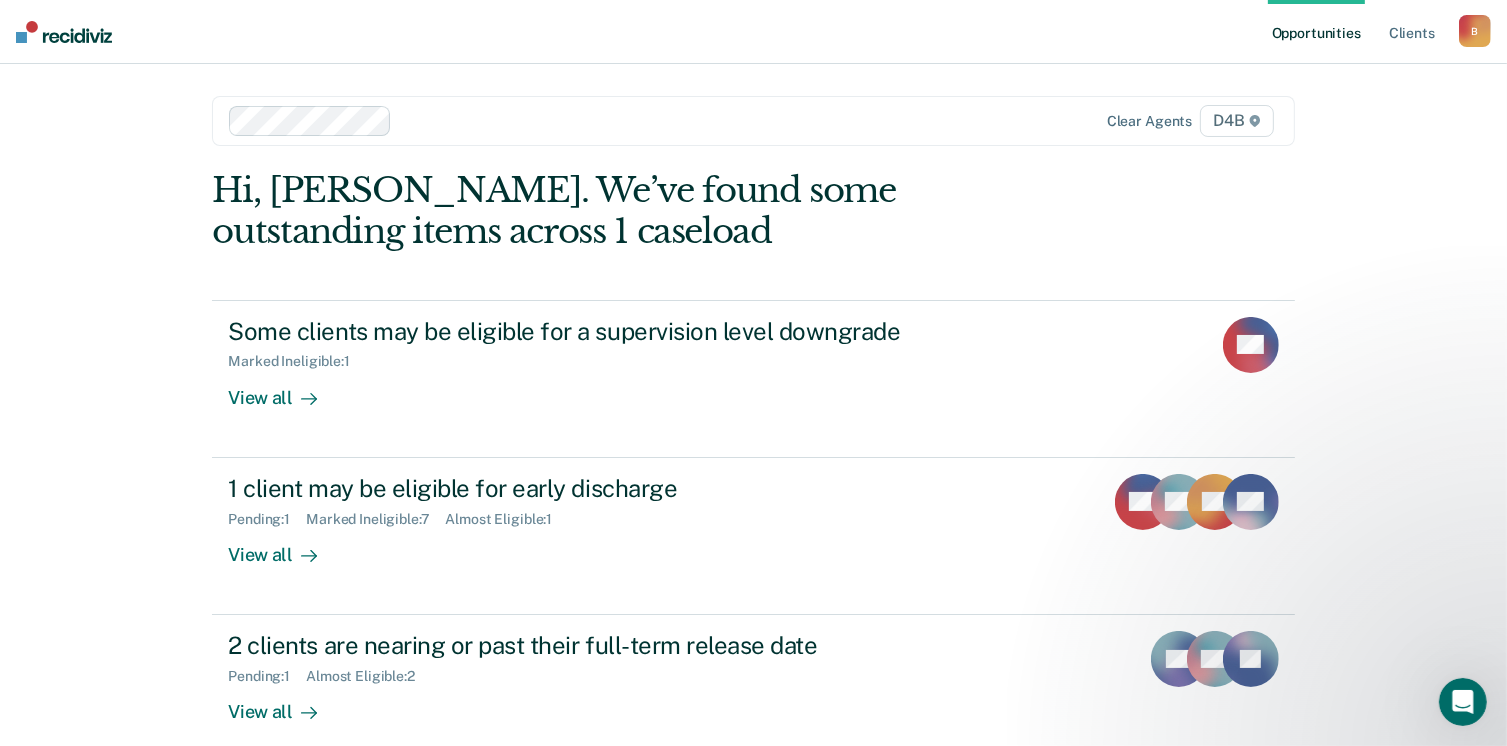 click on "B" at bounding box center [1475, 31] 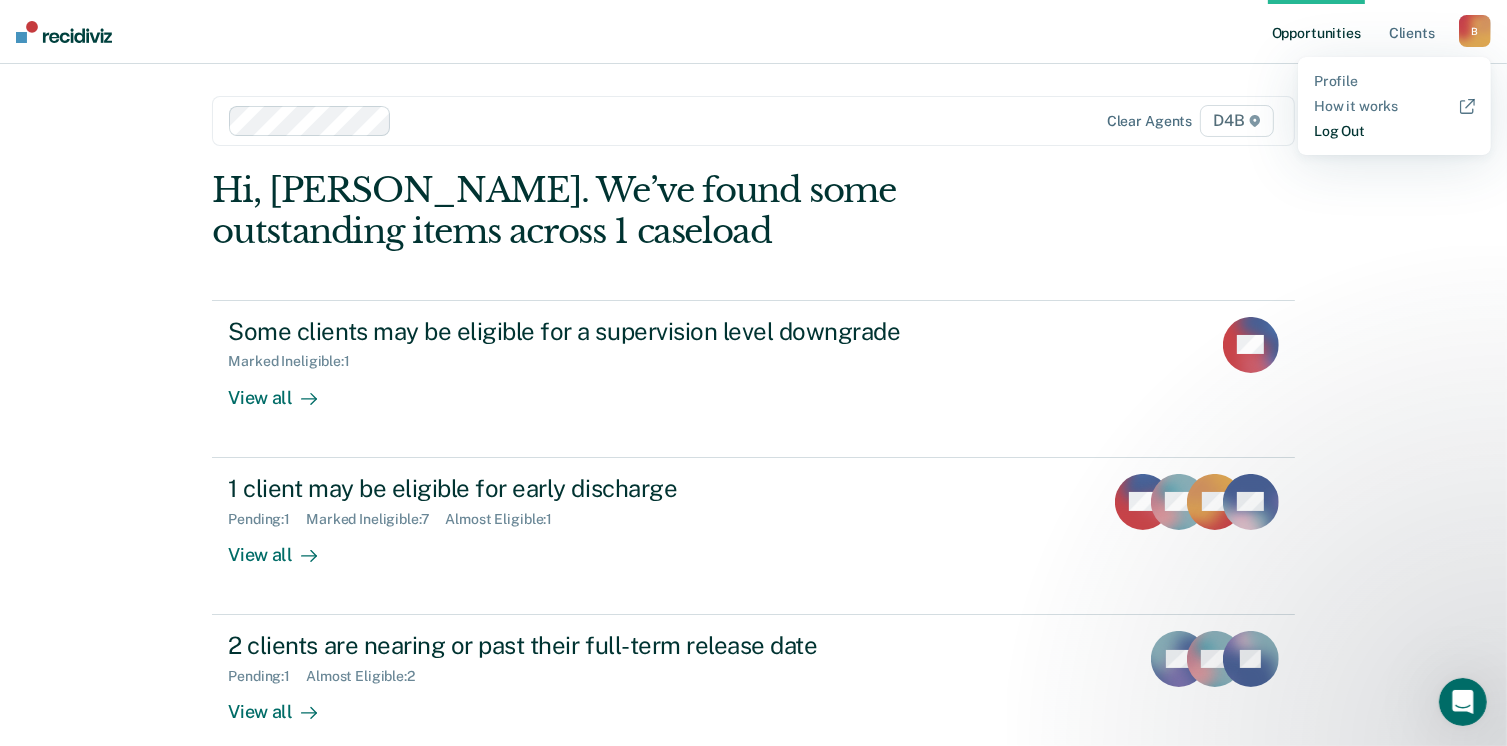 click on "Log Out" at bounding box center (1394, 131) 